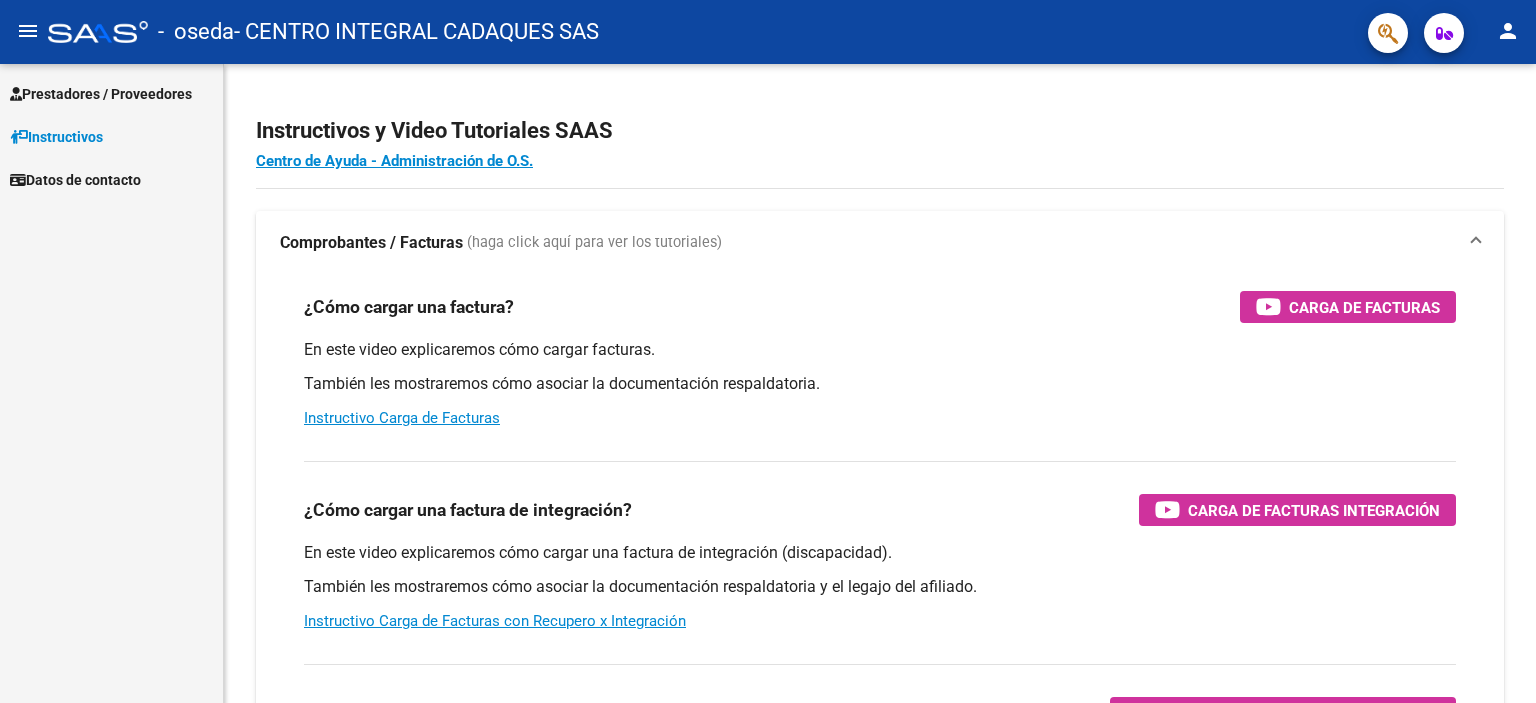 scroll, scrollTop: 0, scrollLeft: 0, axis: both 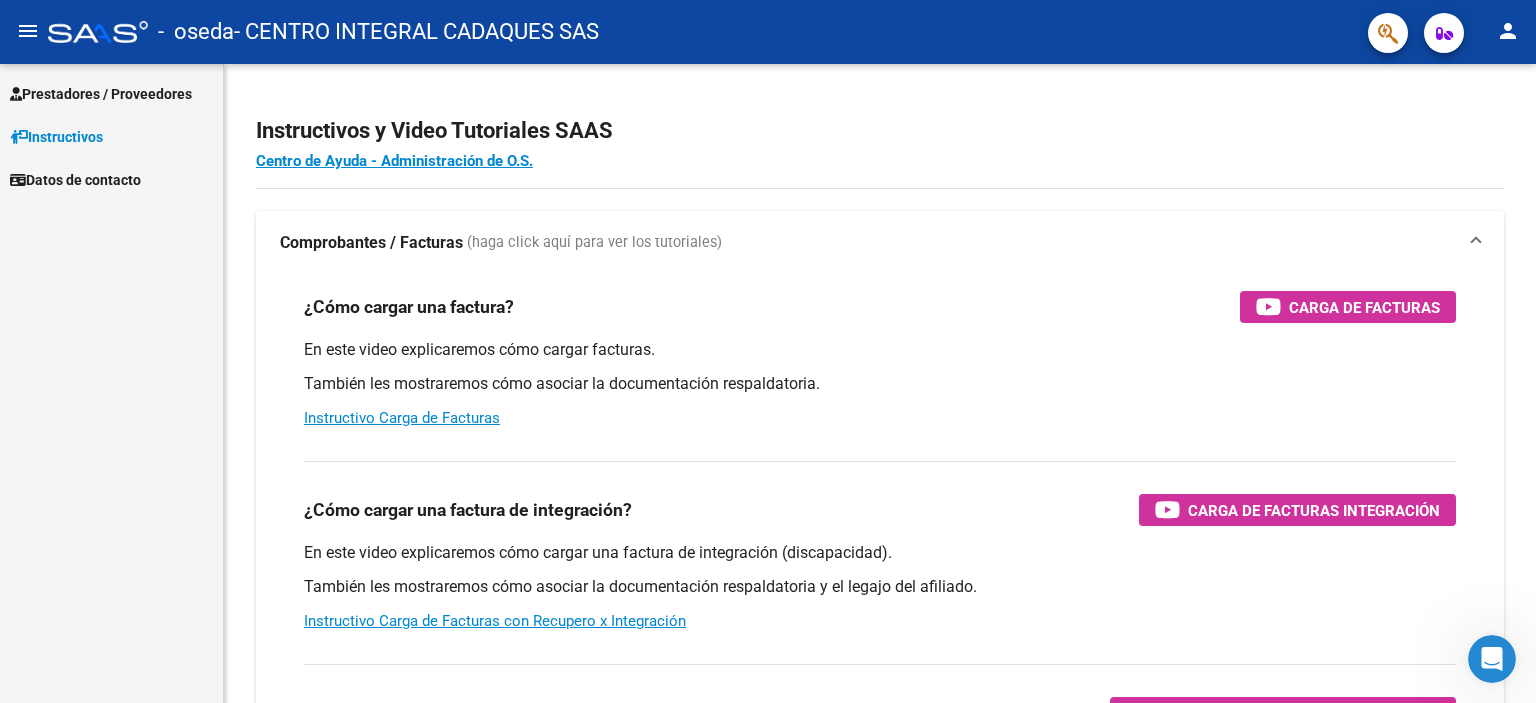 click on "Prestadores / Proveedores" at bounding box center (101, 94) 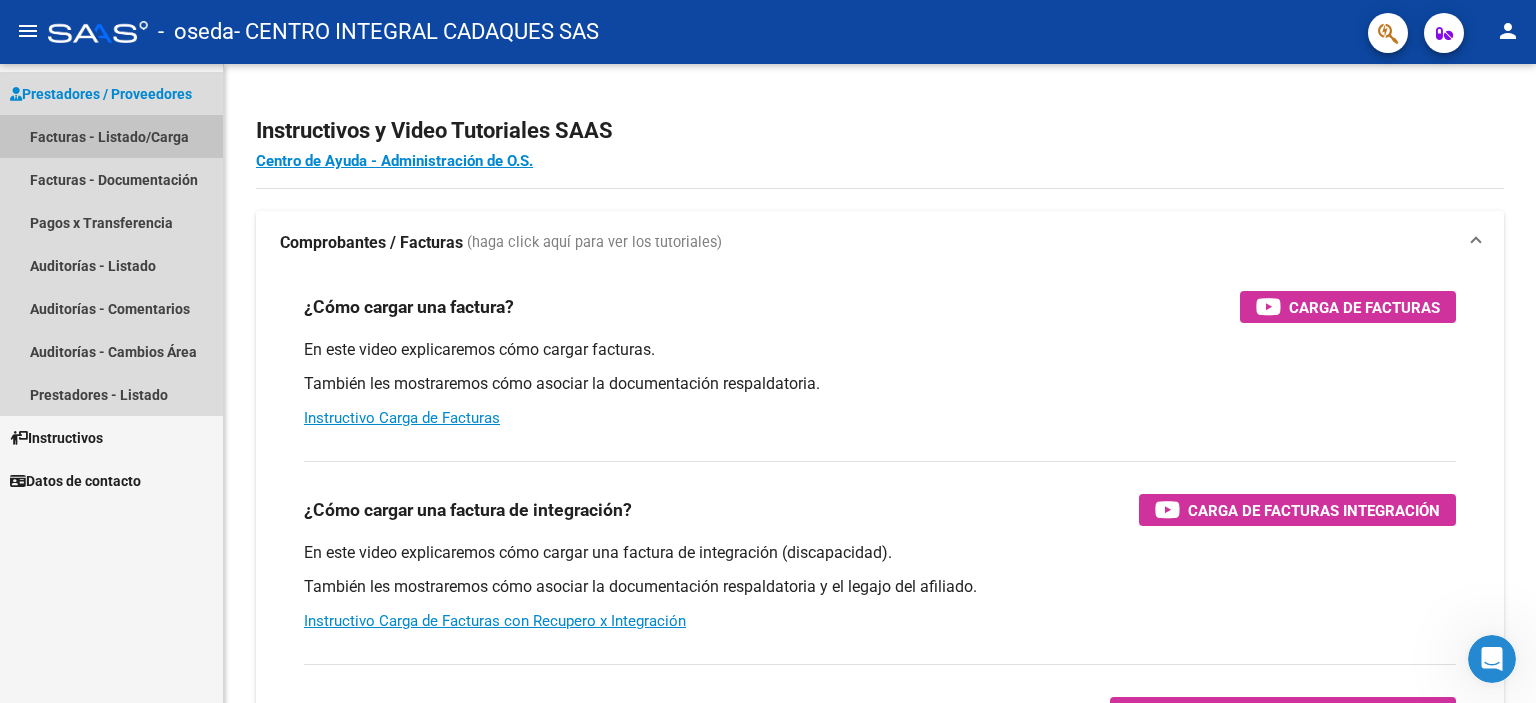 click on "Facturas - Listado/Carga" at bounding box center (111, 136) 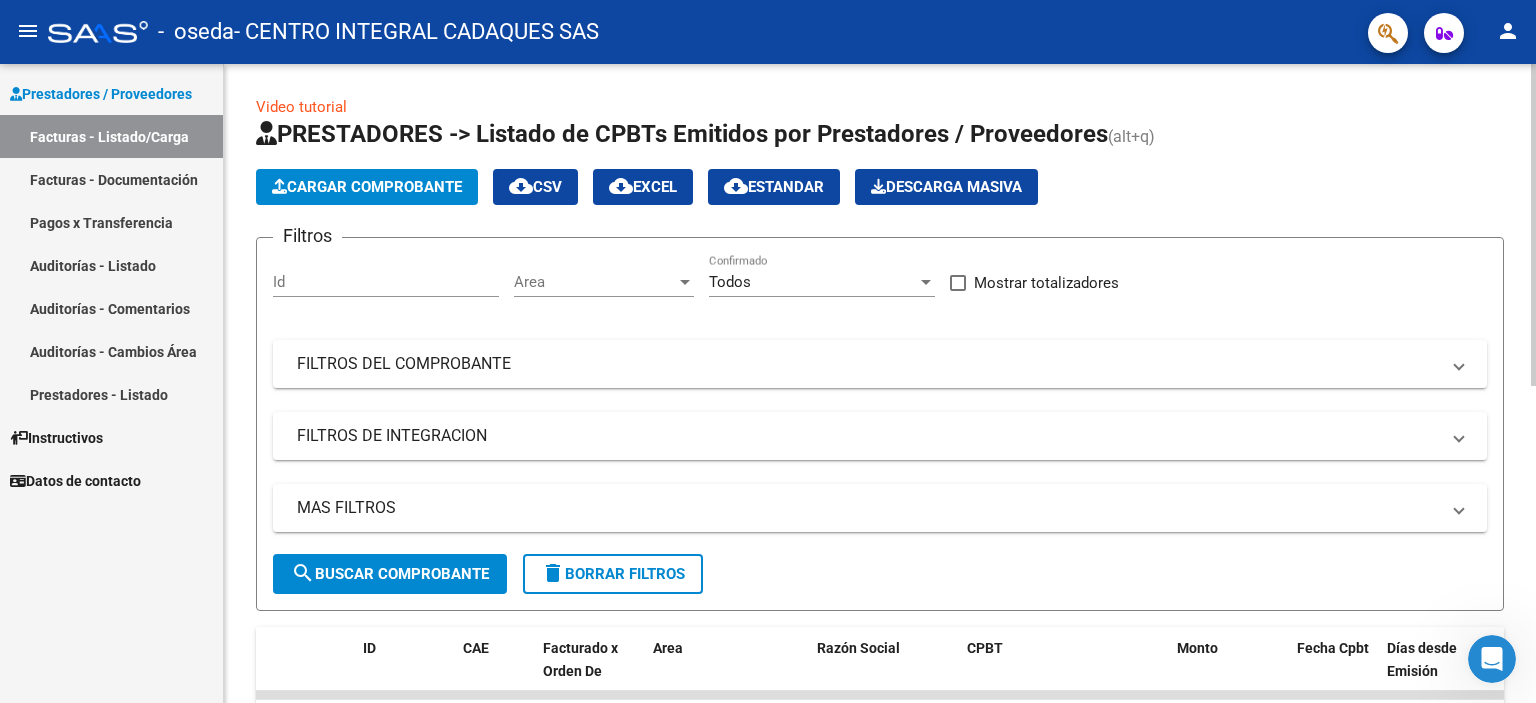 click on "Cargar Comprobante" 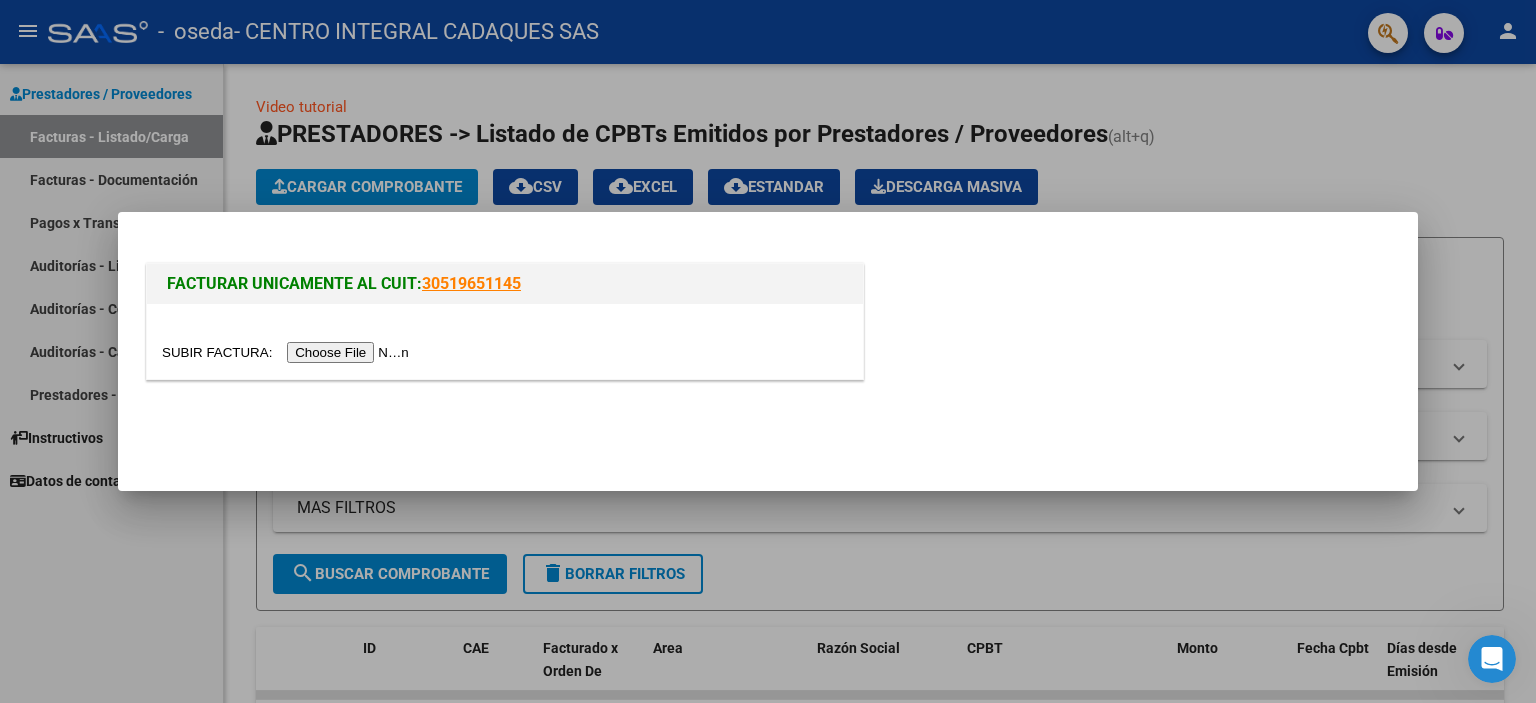 click at bounding box center (288, 352) 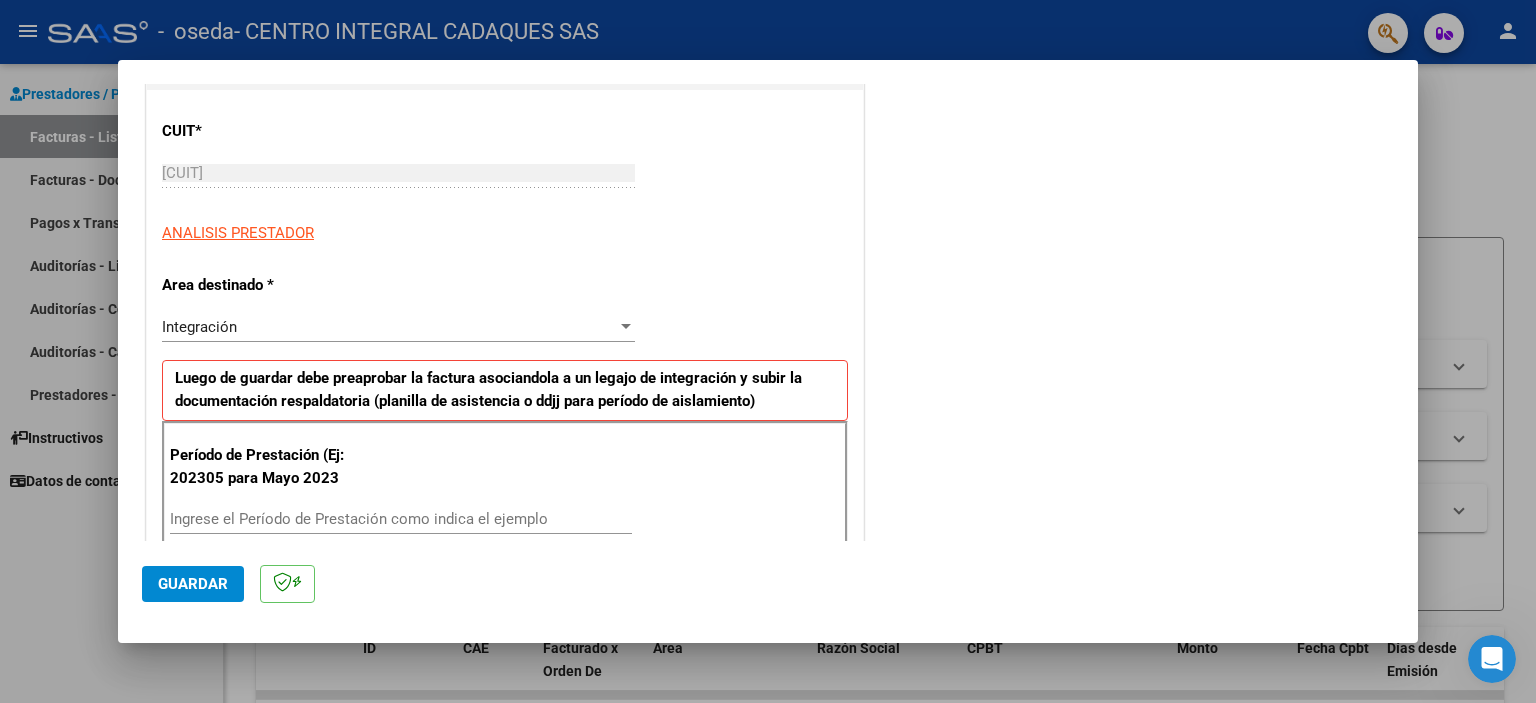 scroll, scrollTop: 266, scrollLeft: 0, axis: vertical 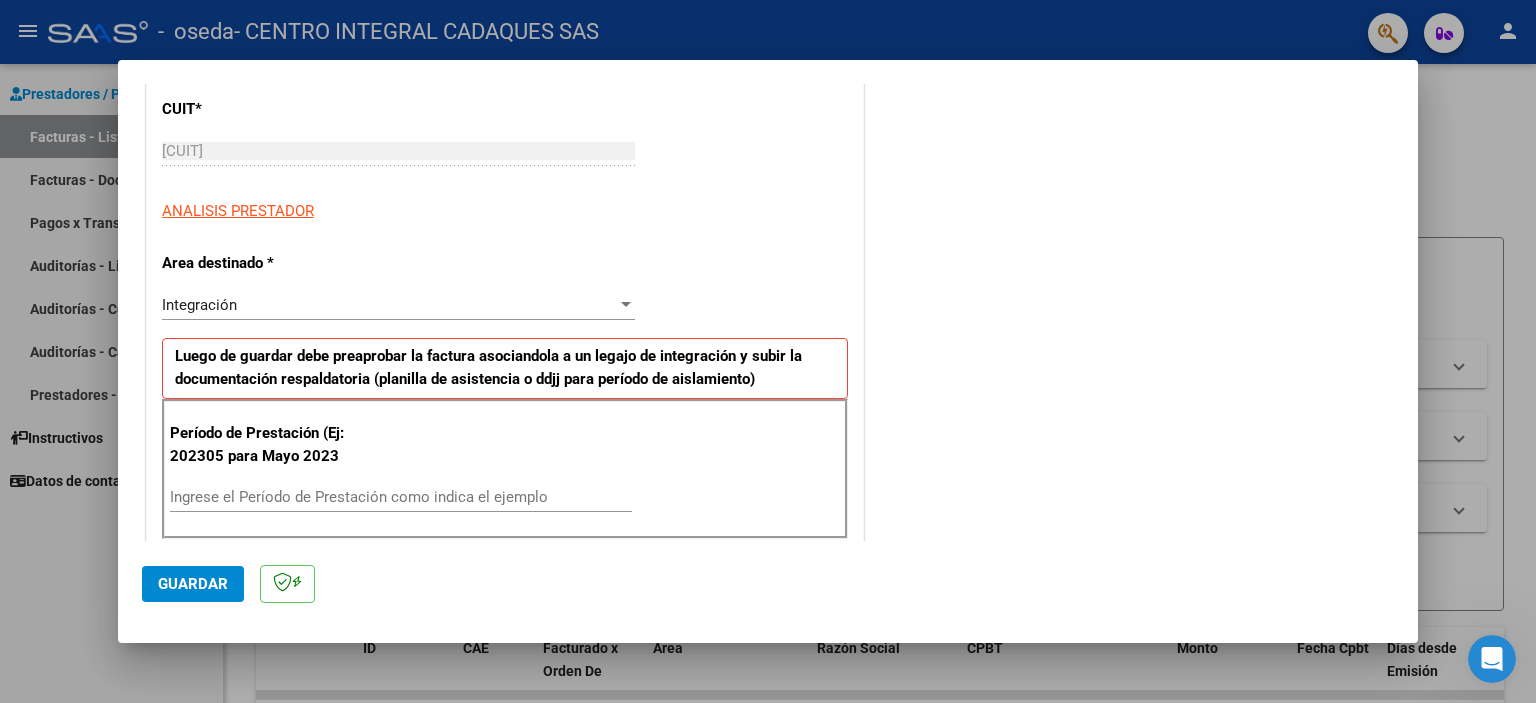 click on "Ingrese el Período de Prestación como indica el ejemplo" at bounding box center [401, 497] 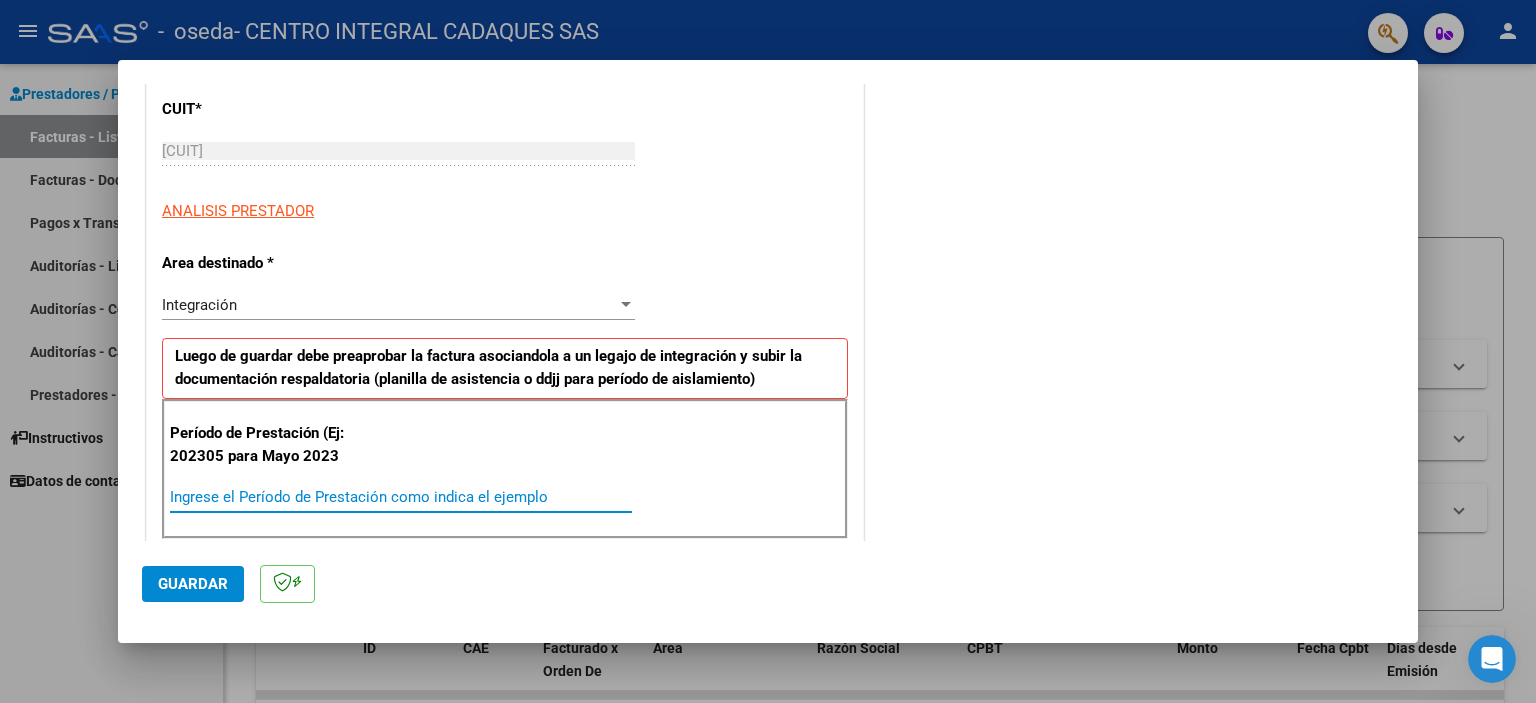 type on "1" 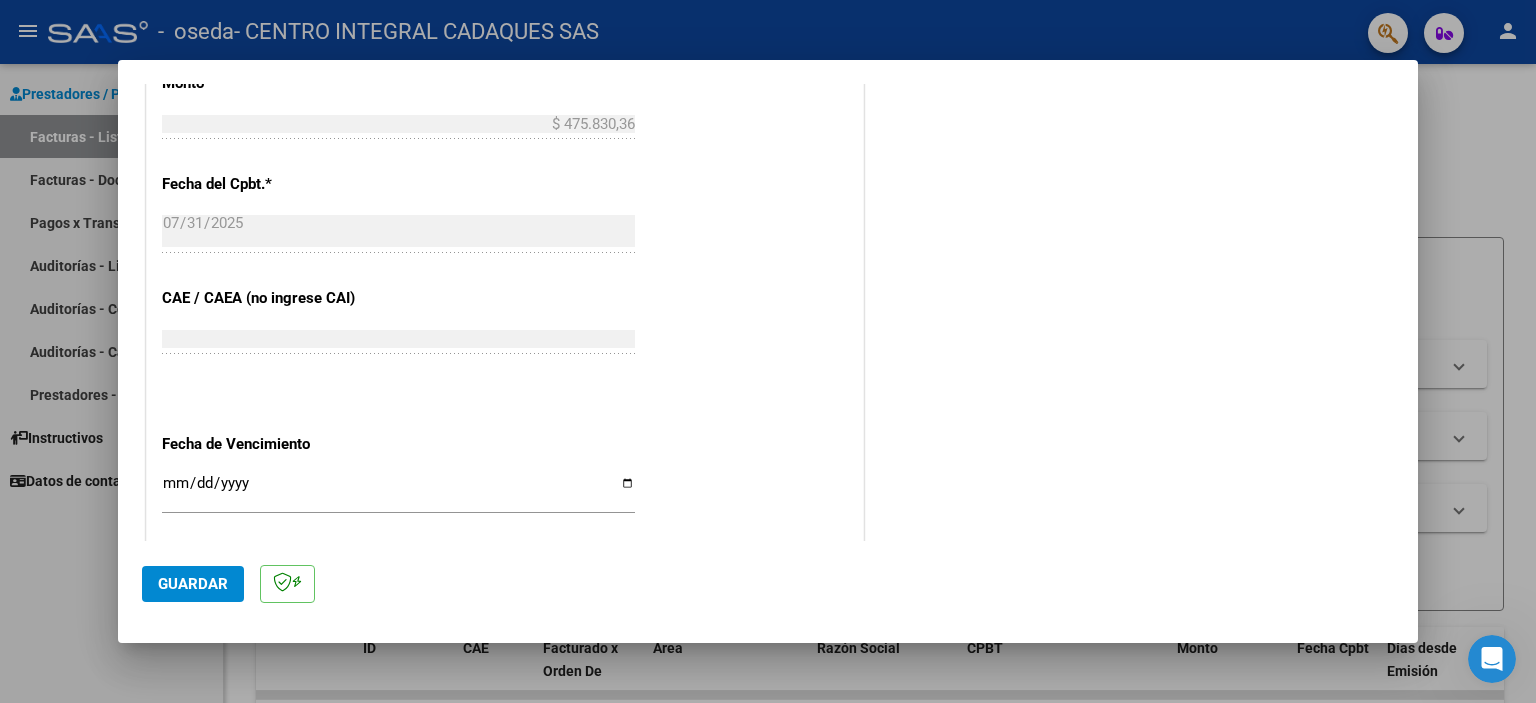 scroll, scrollTop: 1263, scrollLeft: 0, axis: vertical 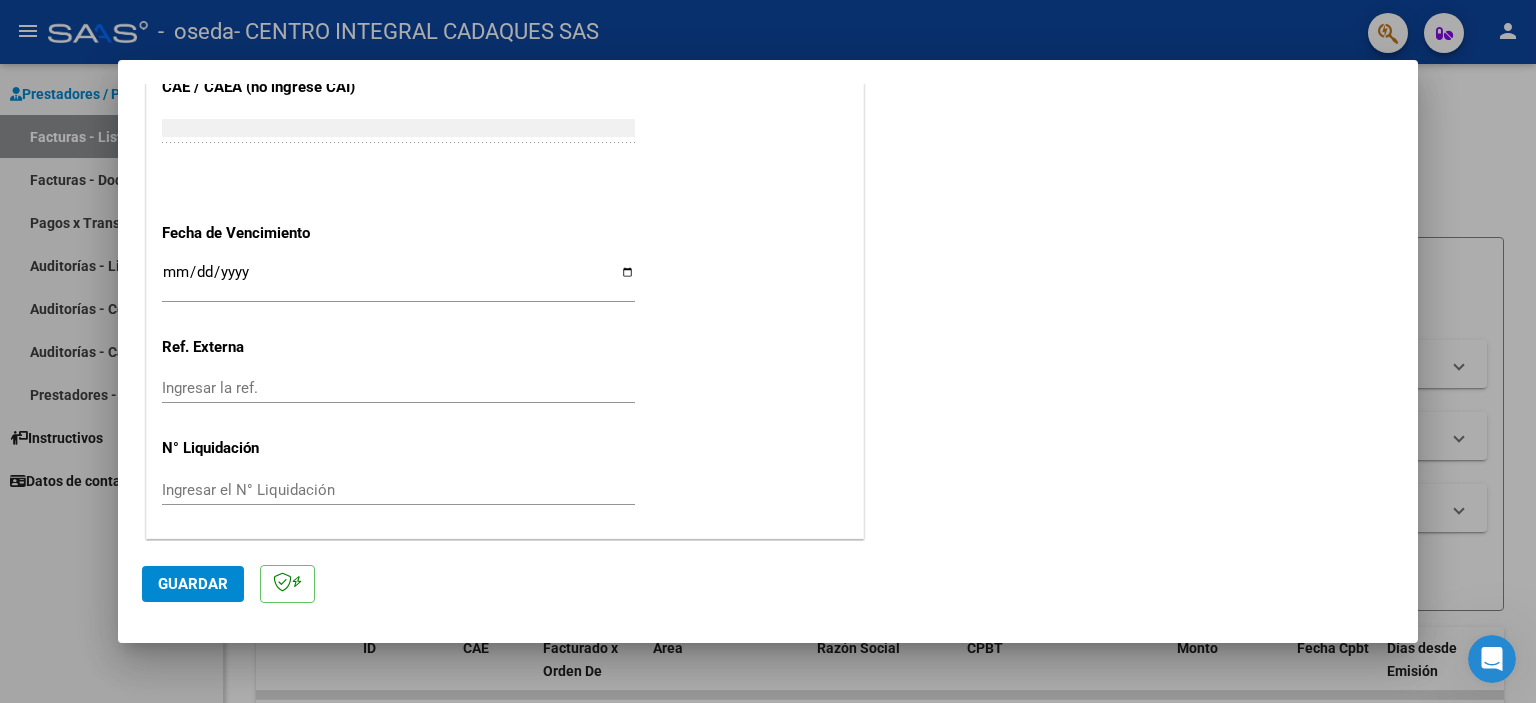 type on "202507" 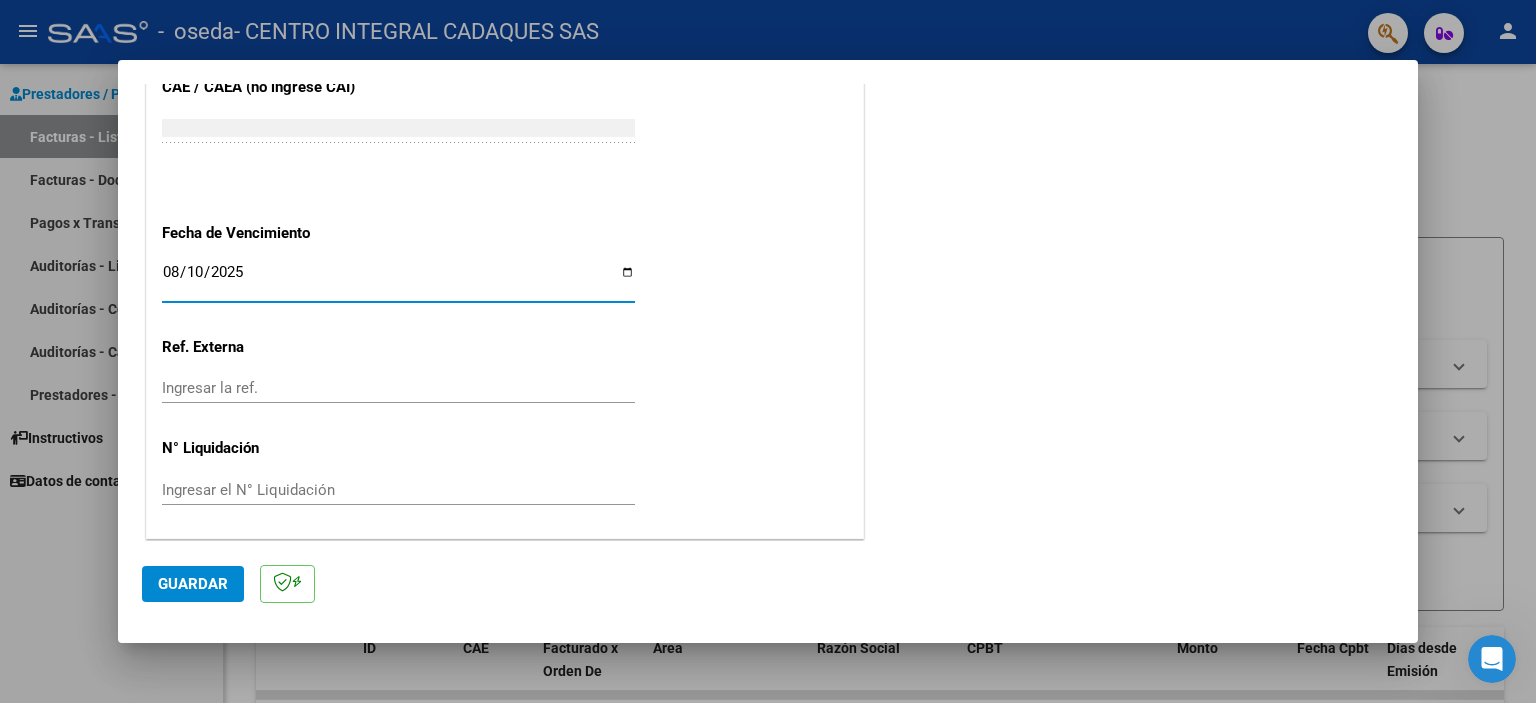 type on "2025-08-10" 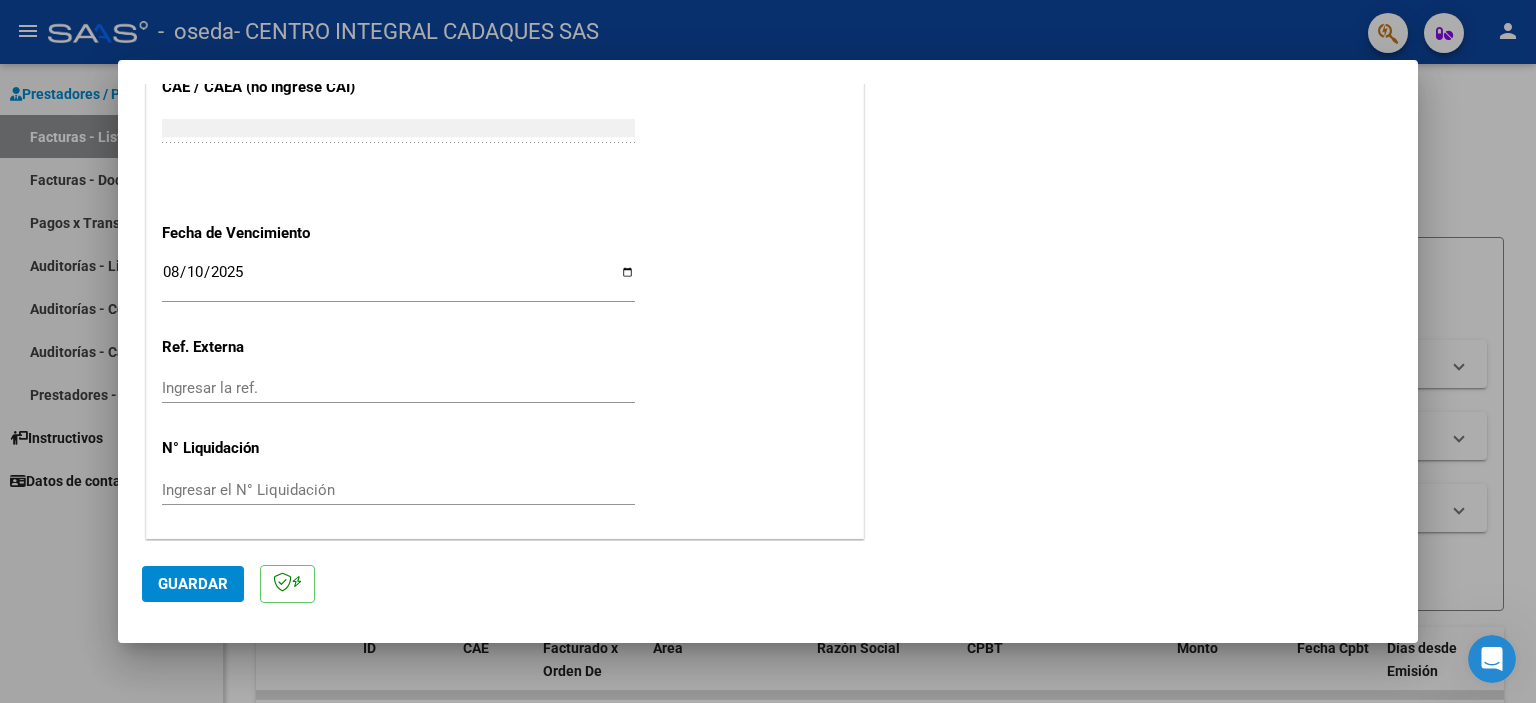 click on "COMENTARIOS Comentarios del Prestador / Gerenciador:" at bounding box center [1131, -307] 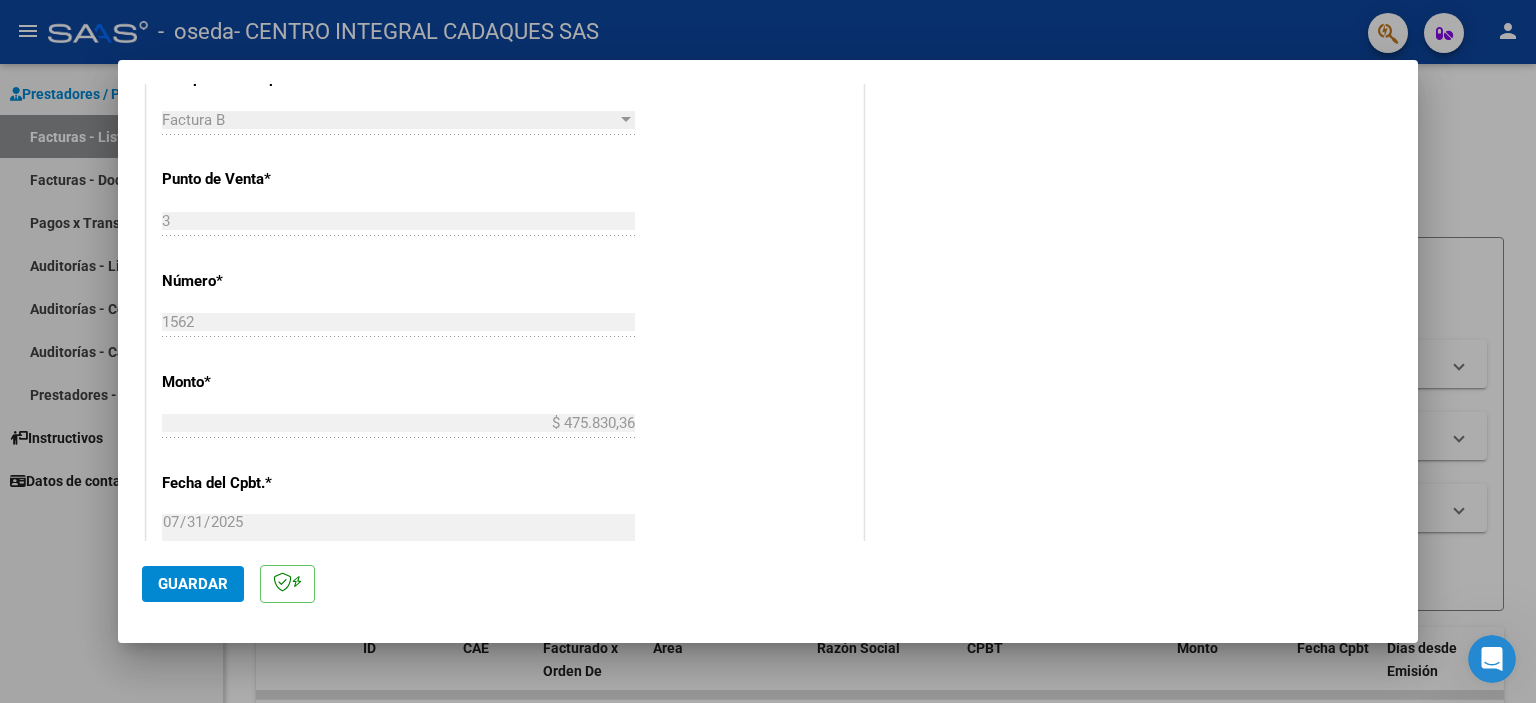 scroll, scrollTop: 729, scrollLeft: 0, axis: vertical 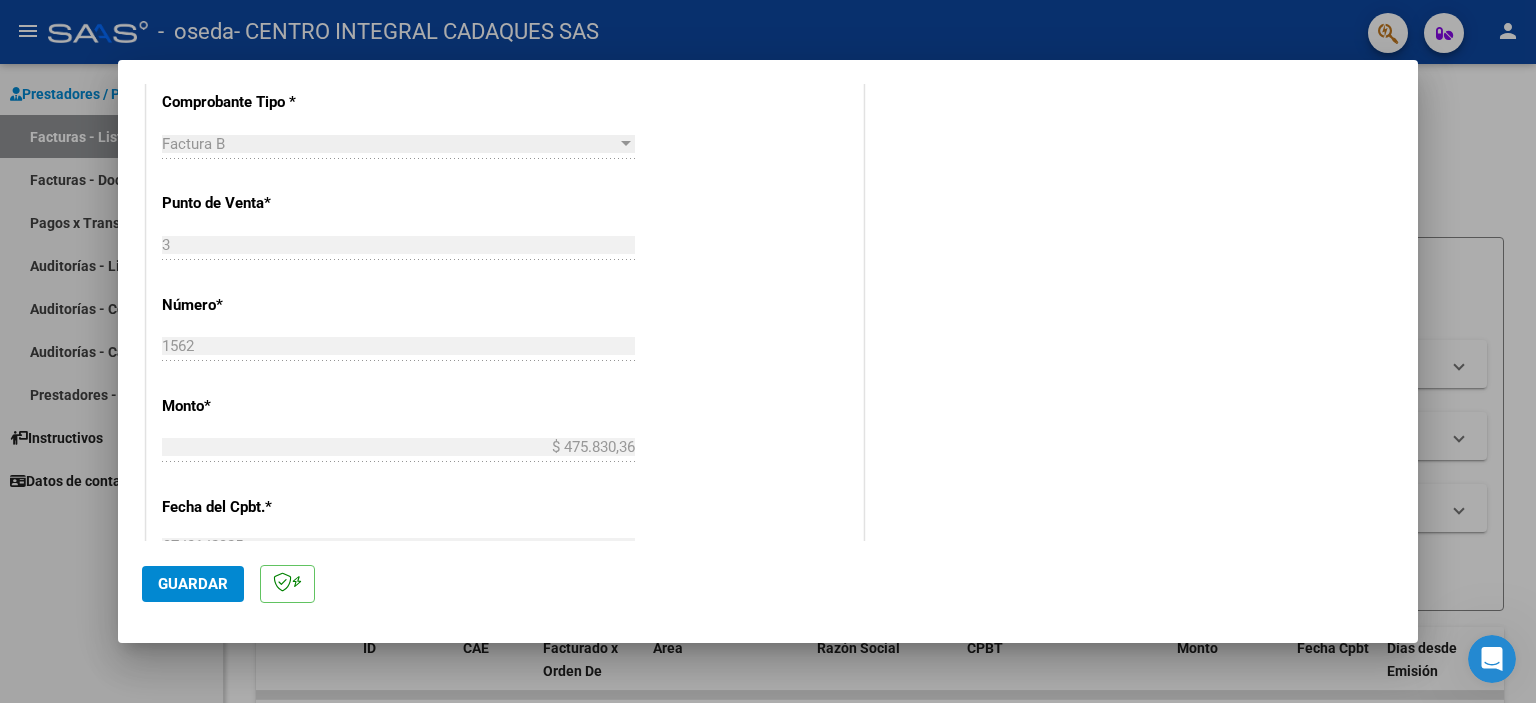 click on "Guardar" 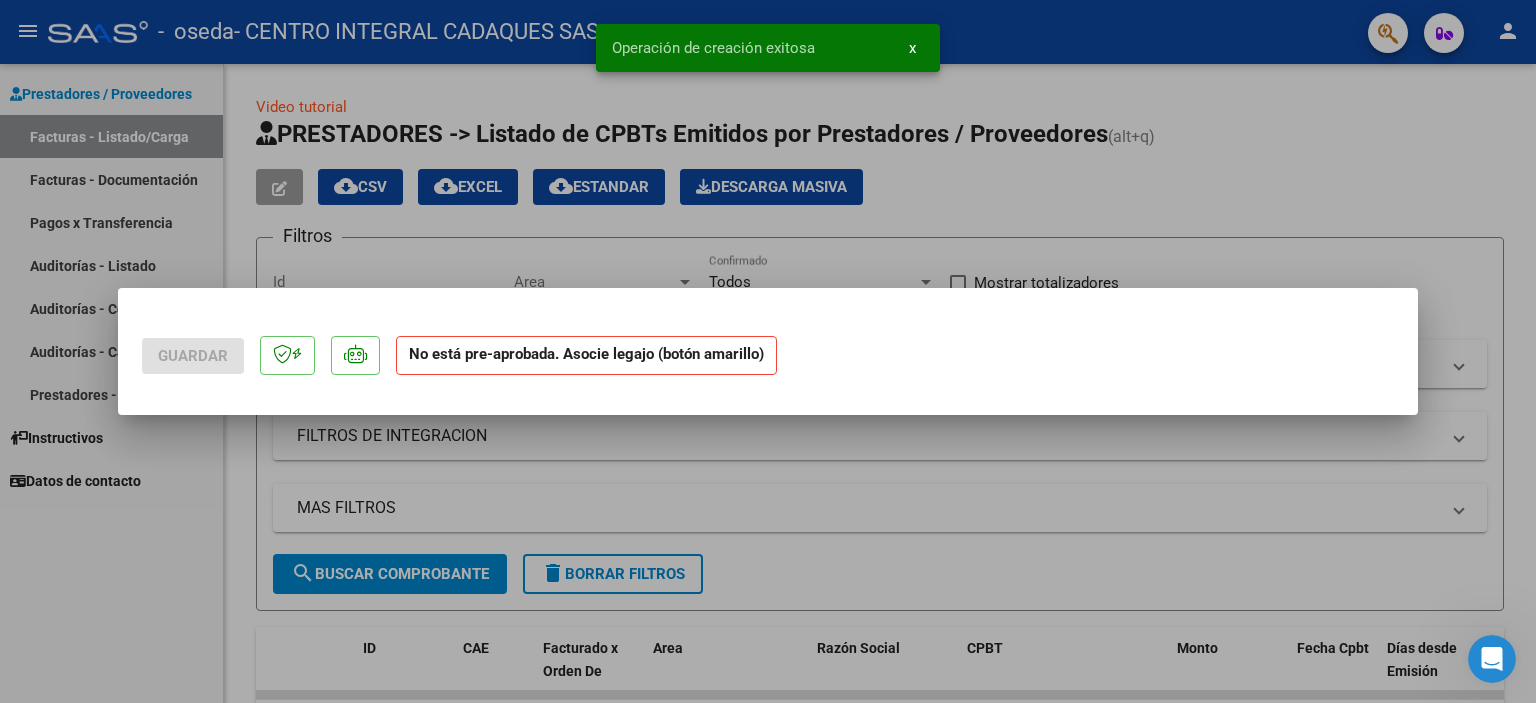 scroll, scrollTop: 0, scrollLeft: 0, axis: both 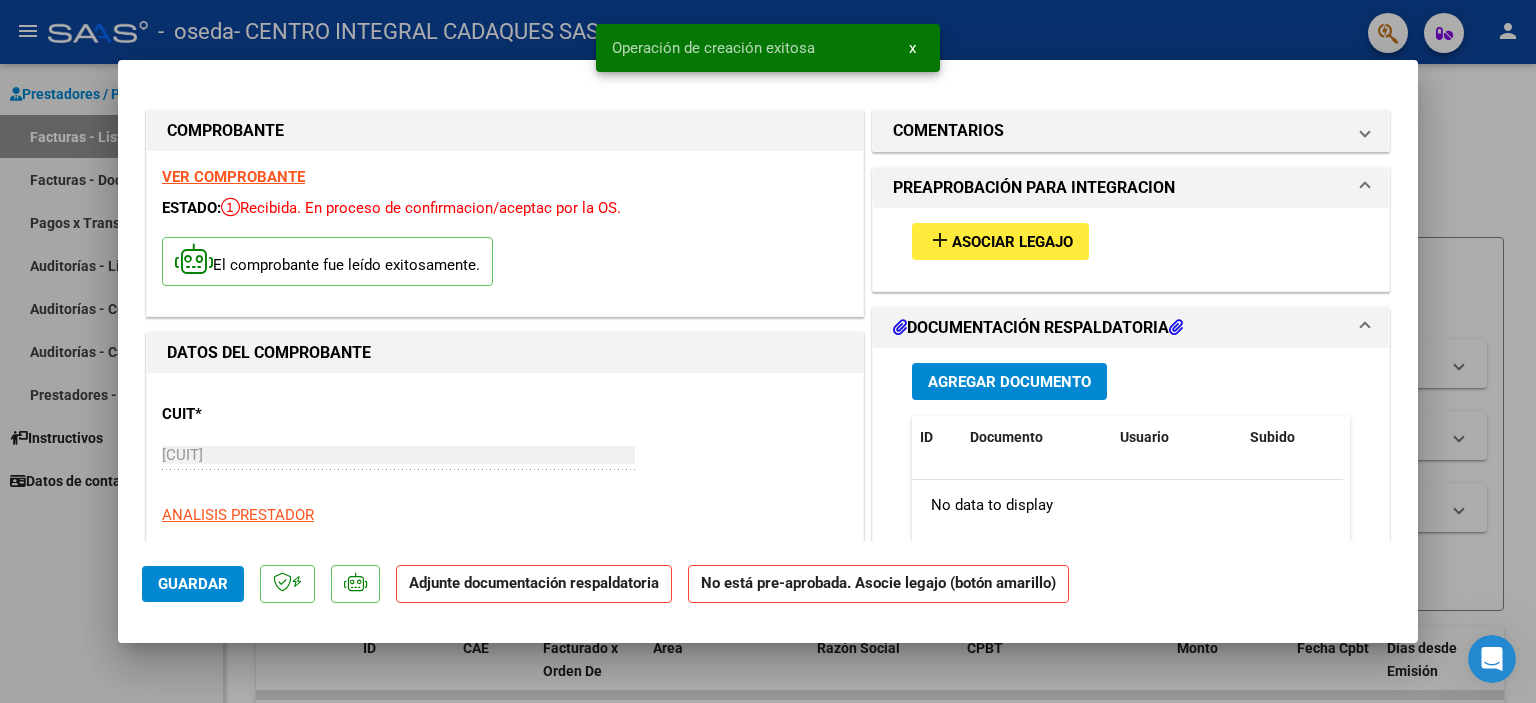 click on "Asociar Legajo" at bounding box center (1012, 242) 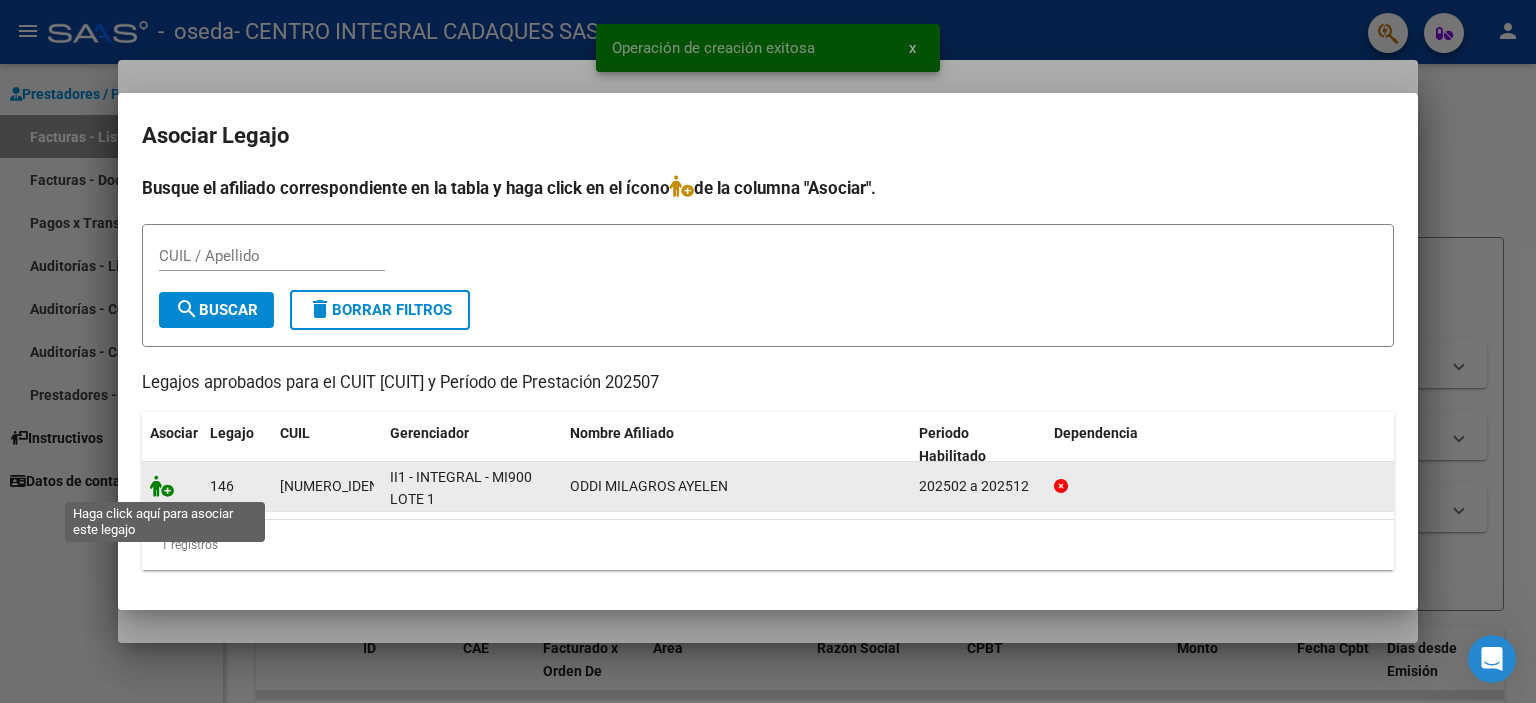 click 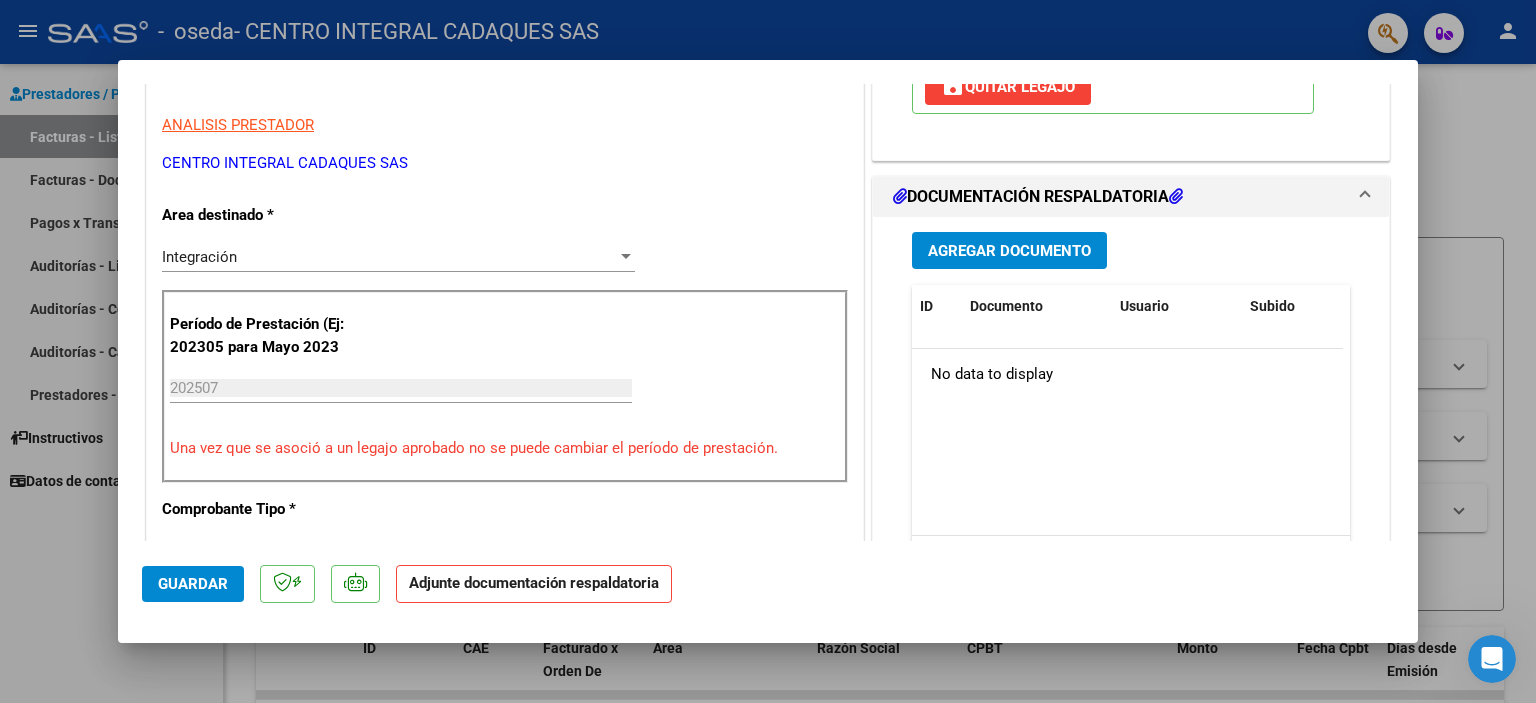 scroll, scrollTop: 400, scrollLeft: 0, axis: vertical 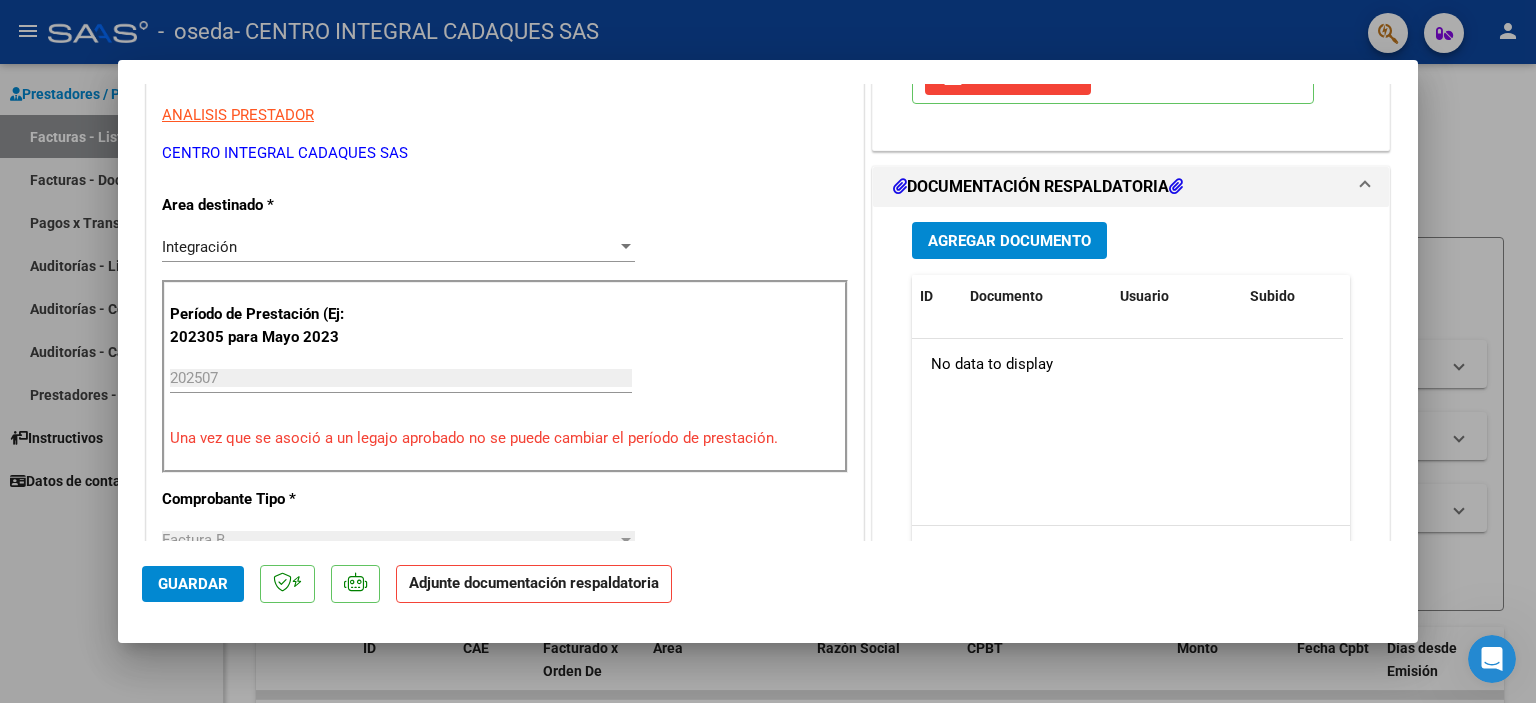 click on "Agregar Documento" at bounding box center [1009, 241] 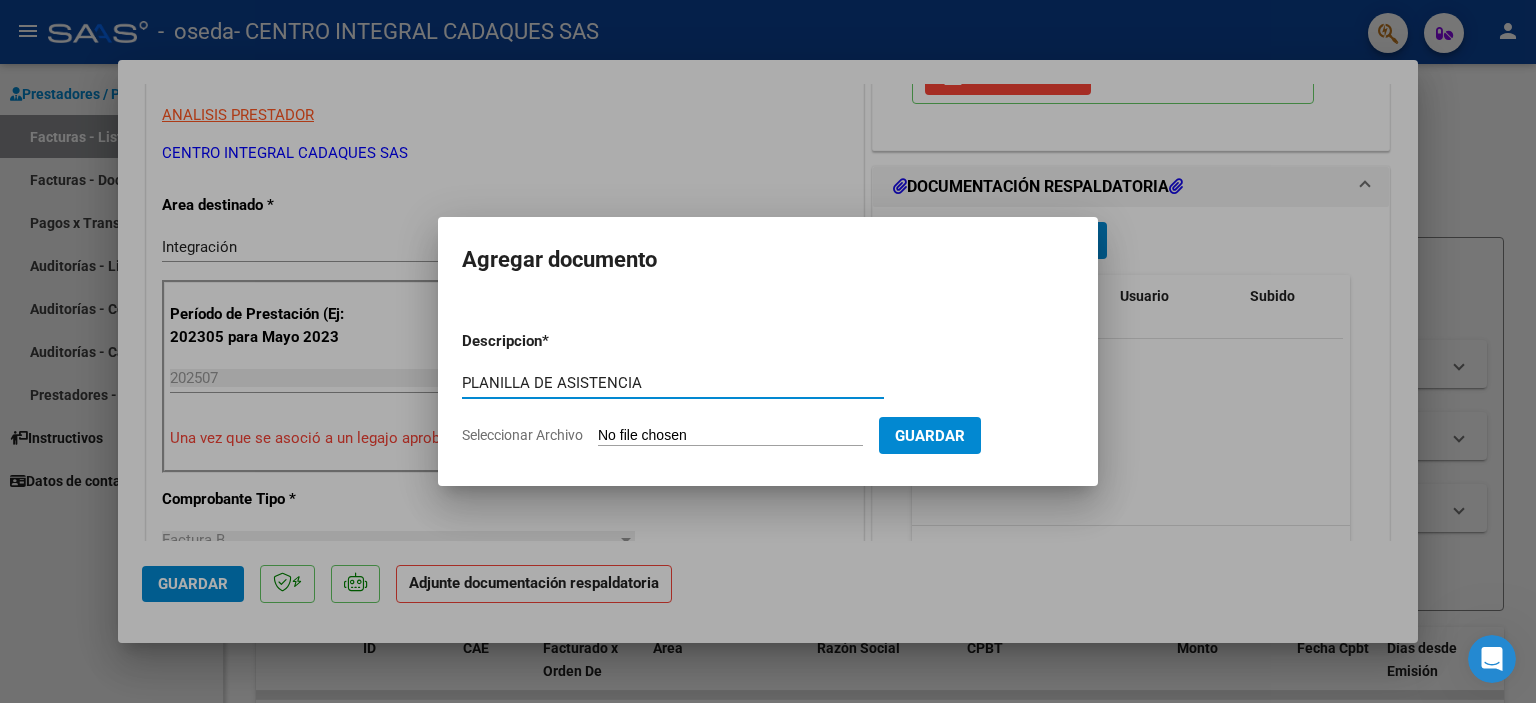 type on "PLANILLA DE ASISTENCIA" 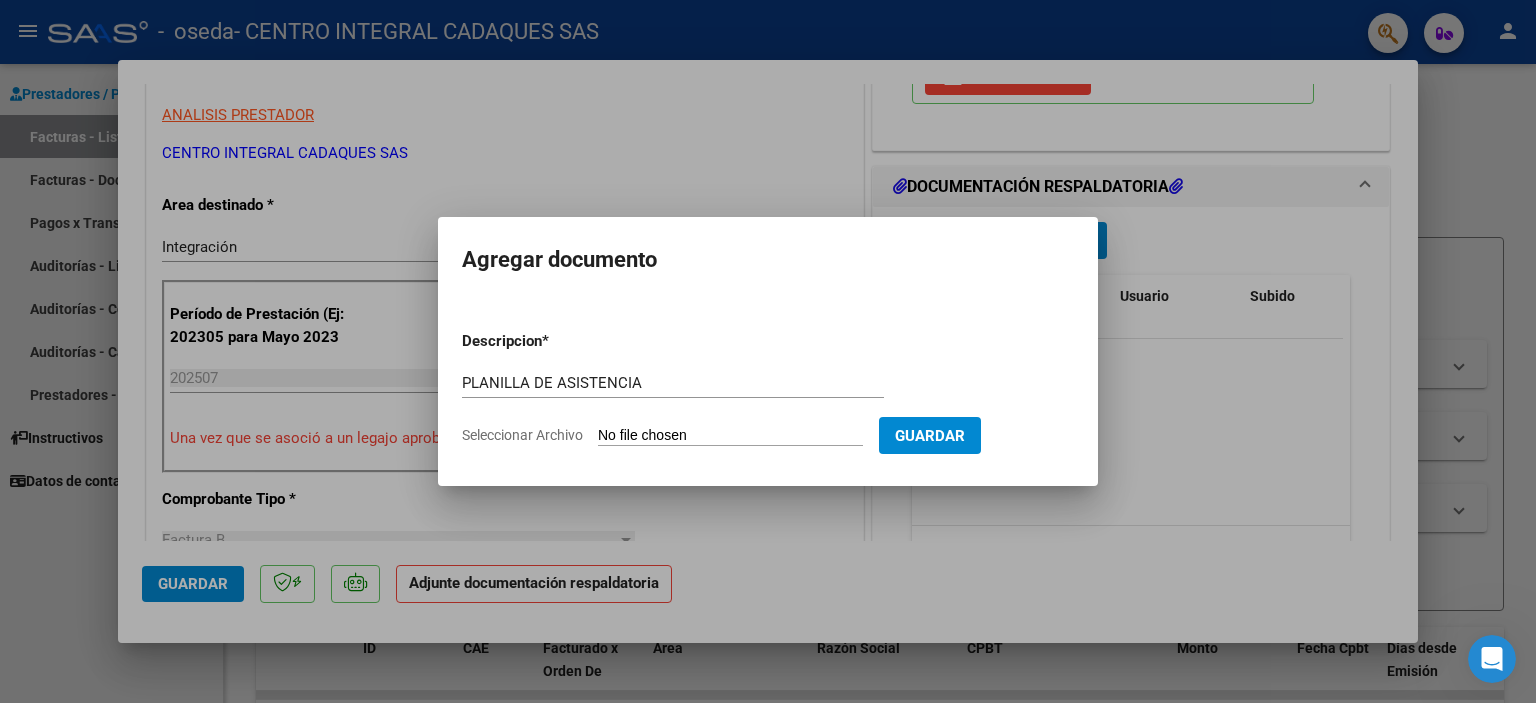 type on "C:\fakepath\oddi milagros saie julio.pdf" 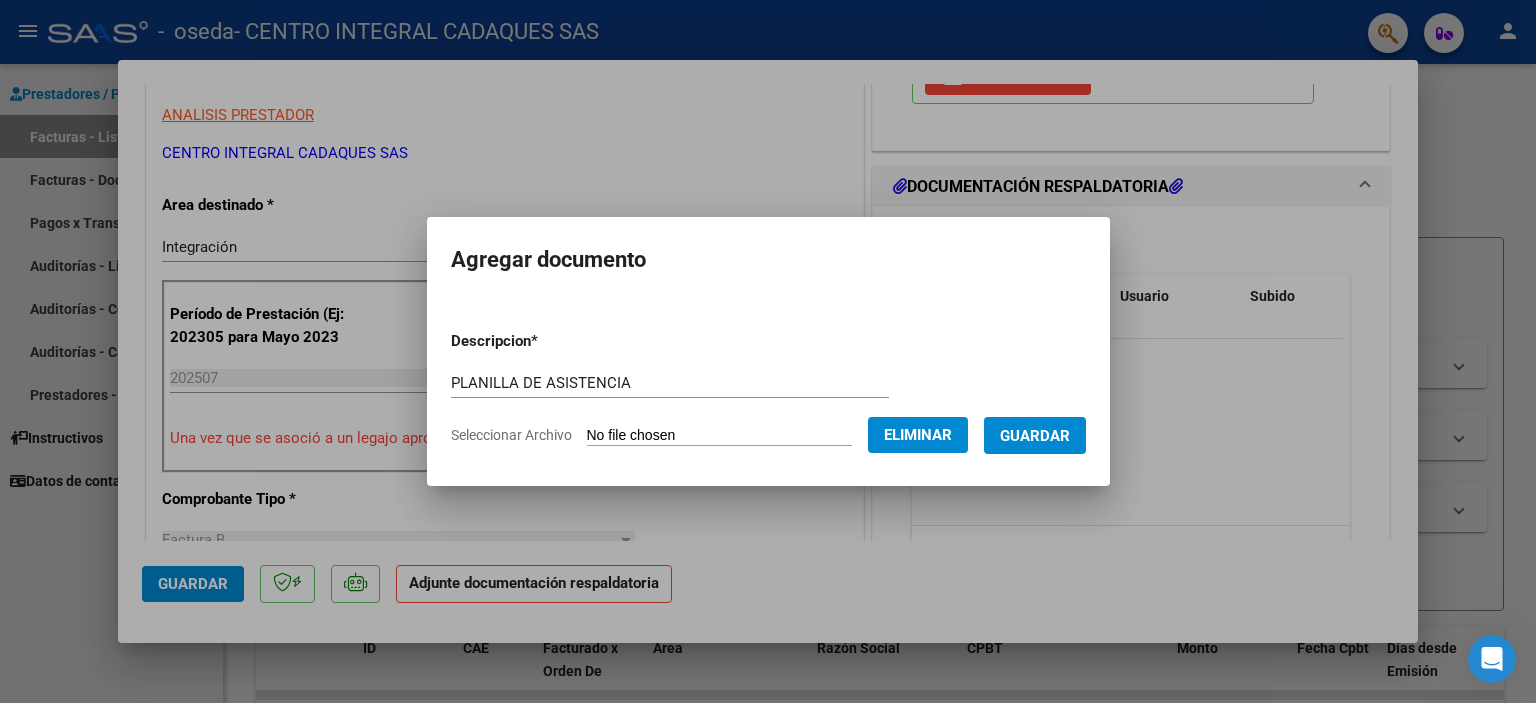 click on "Guardar" at bounding box center [1035, 436] 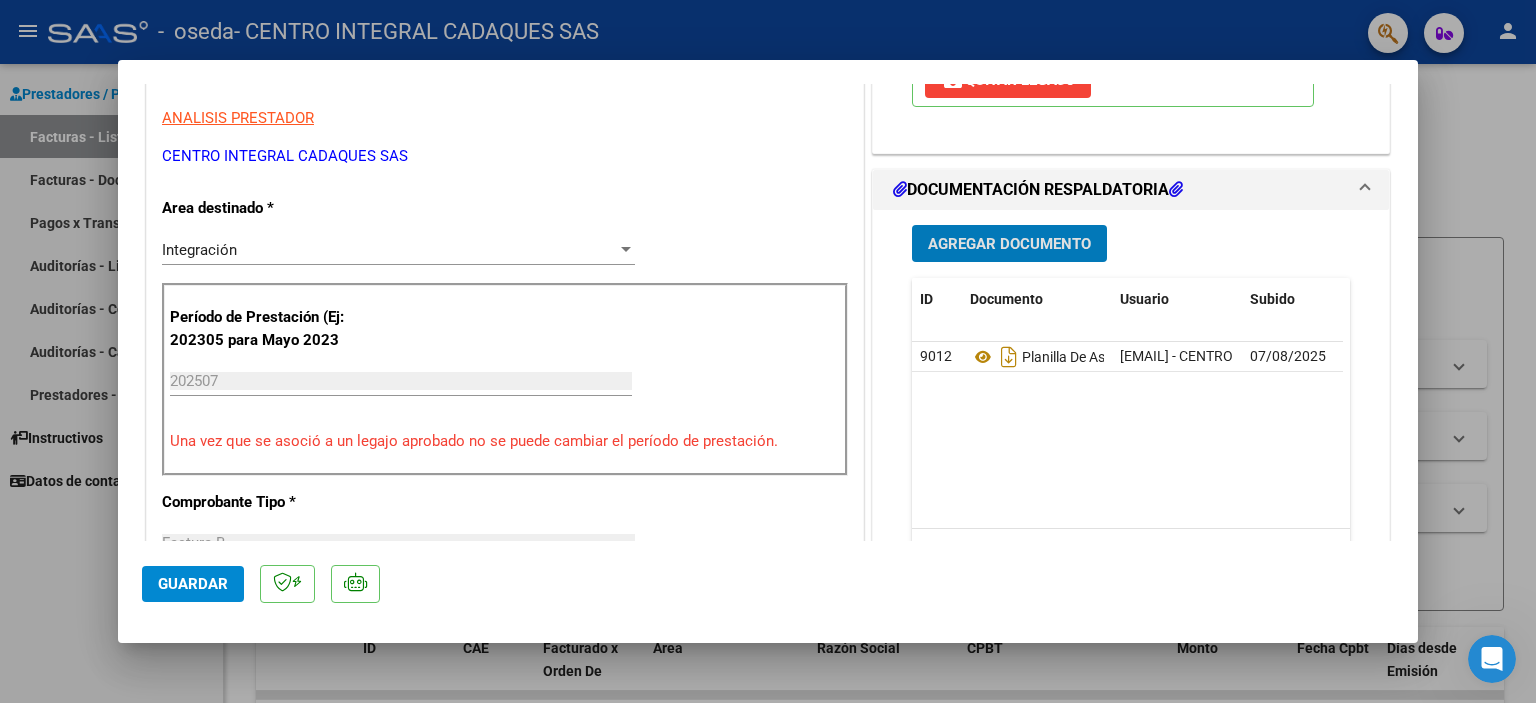 scroll, scrollTop: 0, scrollLeft: 0, axis: both 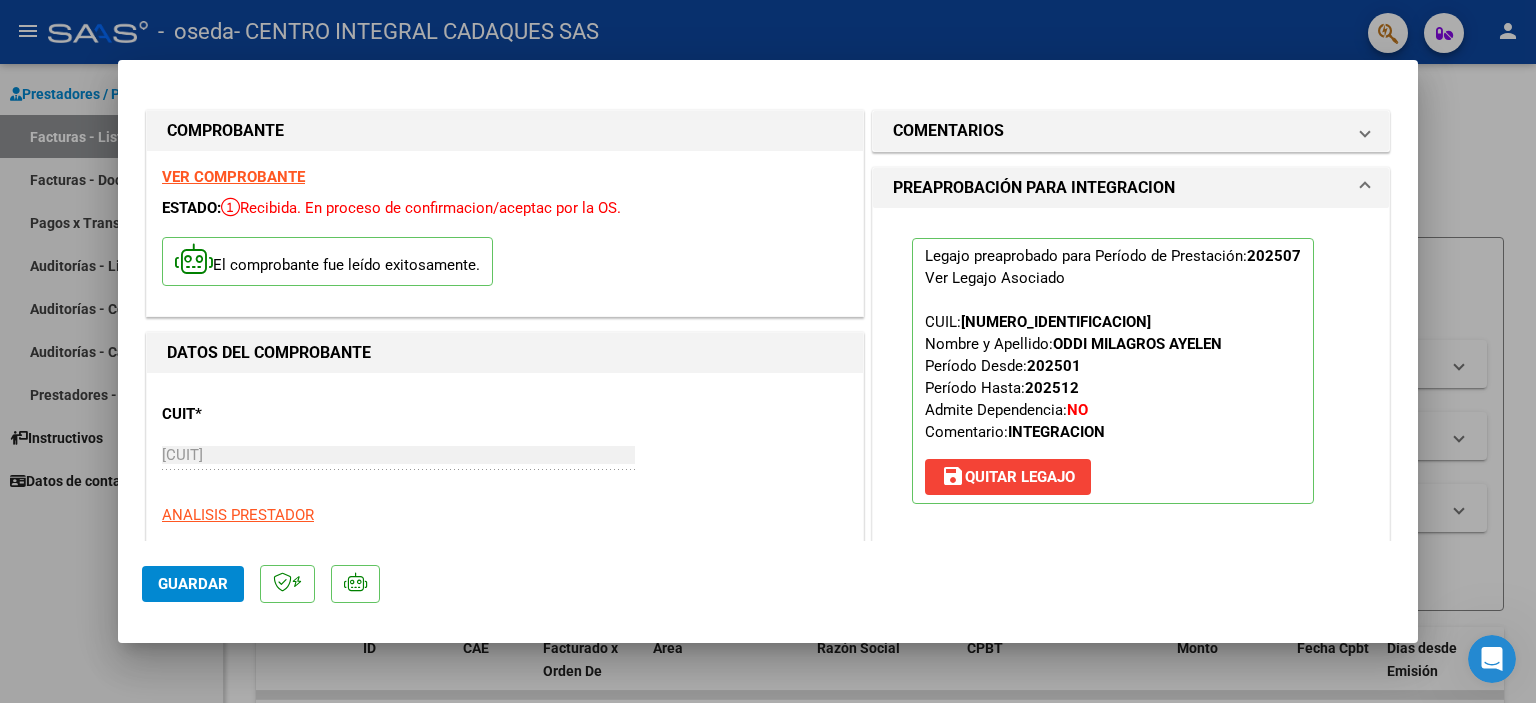click on "Guardar" 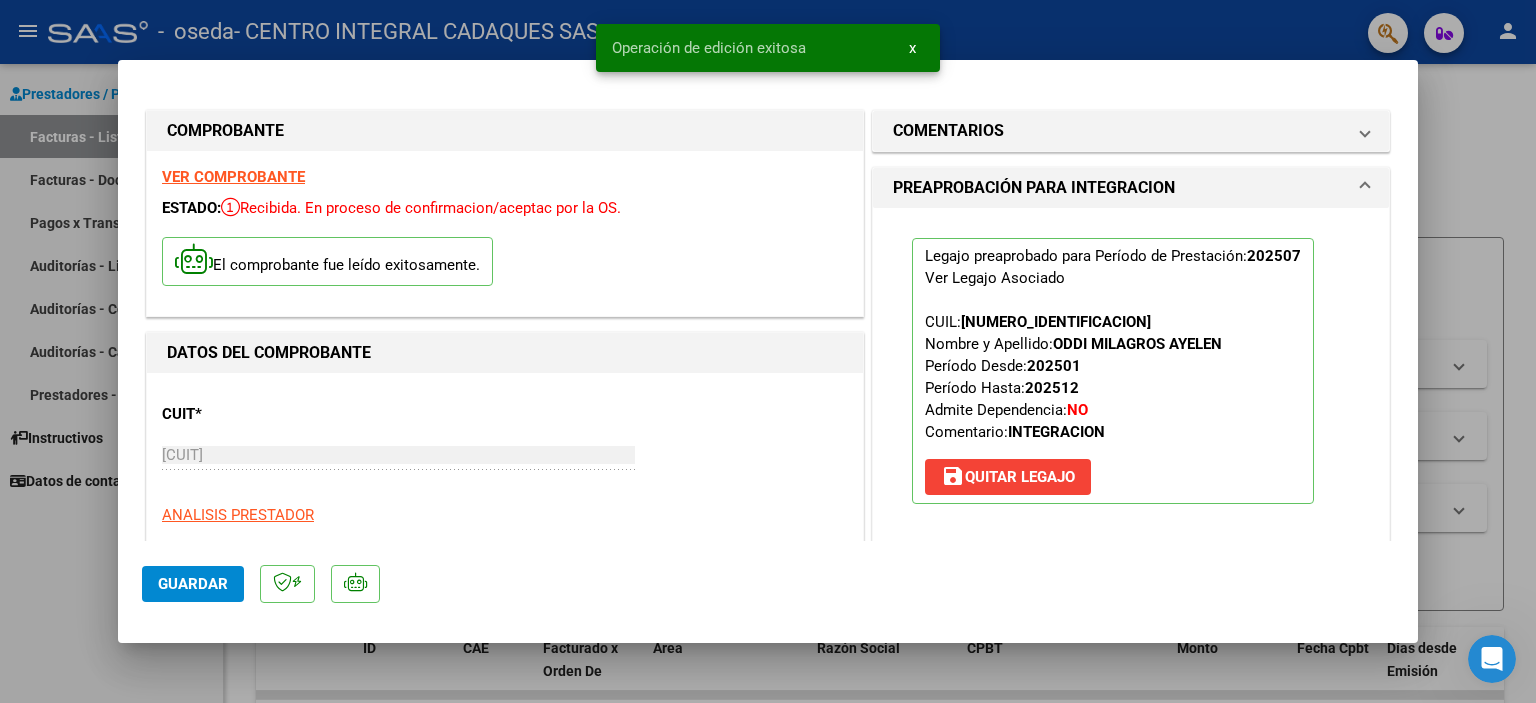 click on "x" at bounding box center [912, 48] 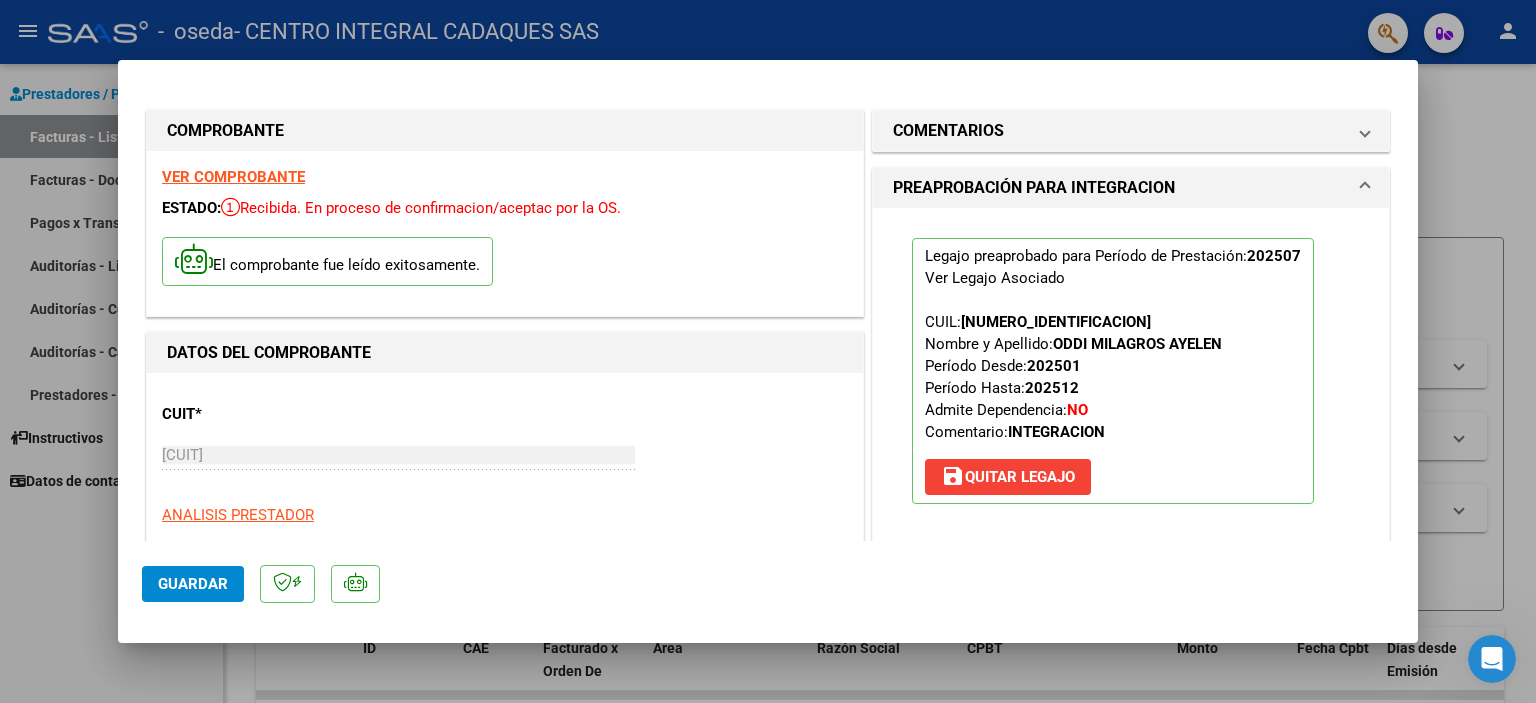 click at bounding box center [768, 351] 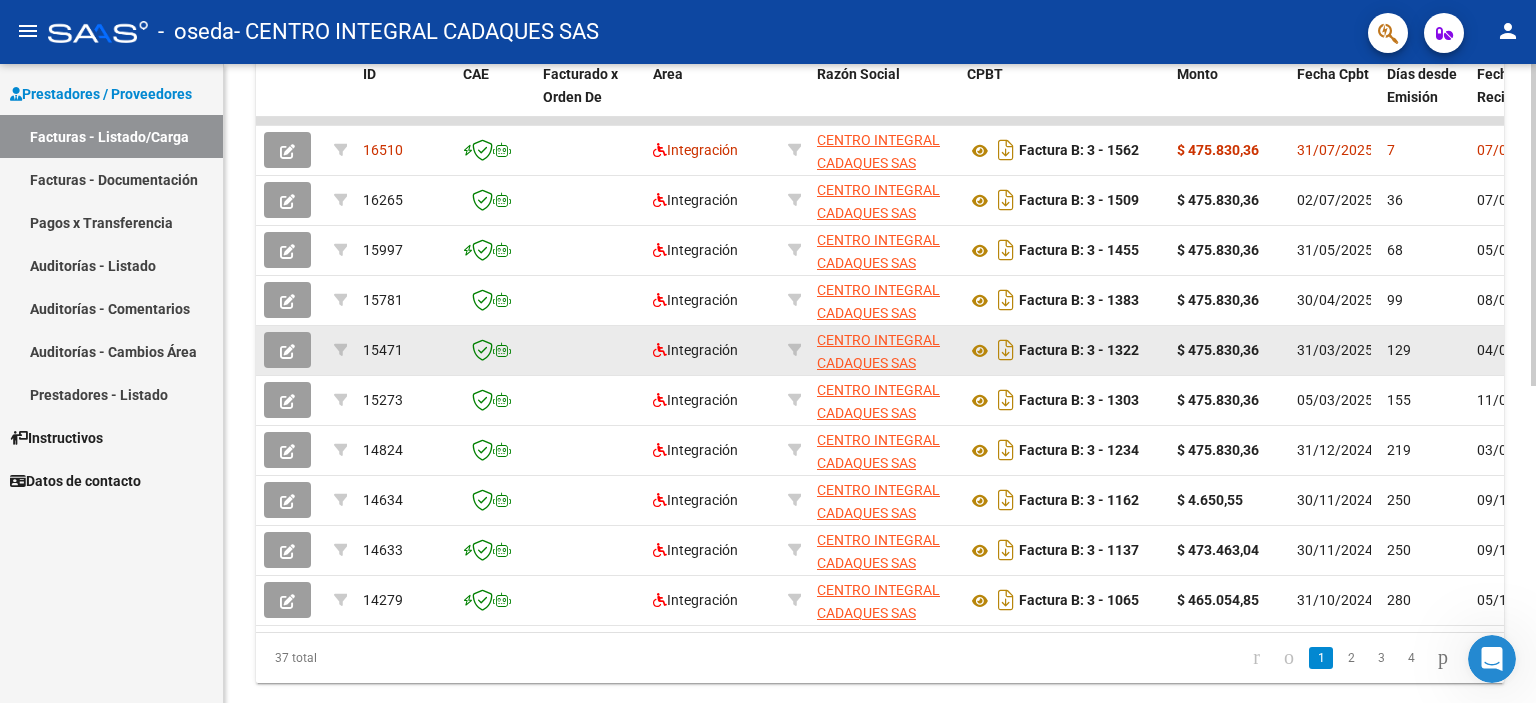 scroll, scrollTop: 630, scrollLeft: 0, axis: vertical 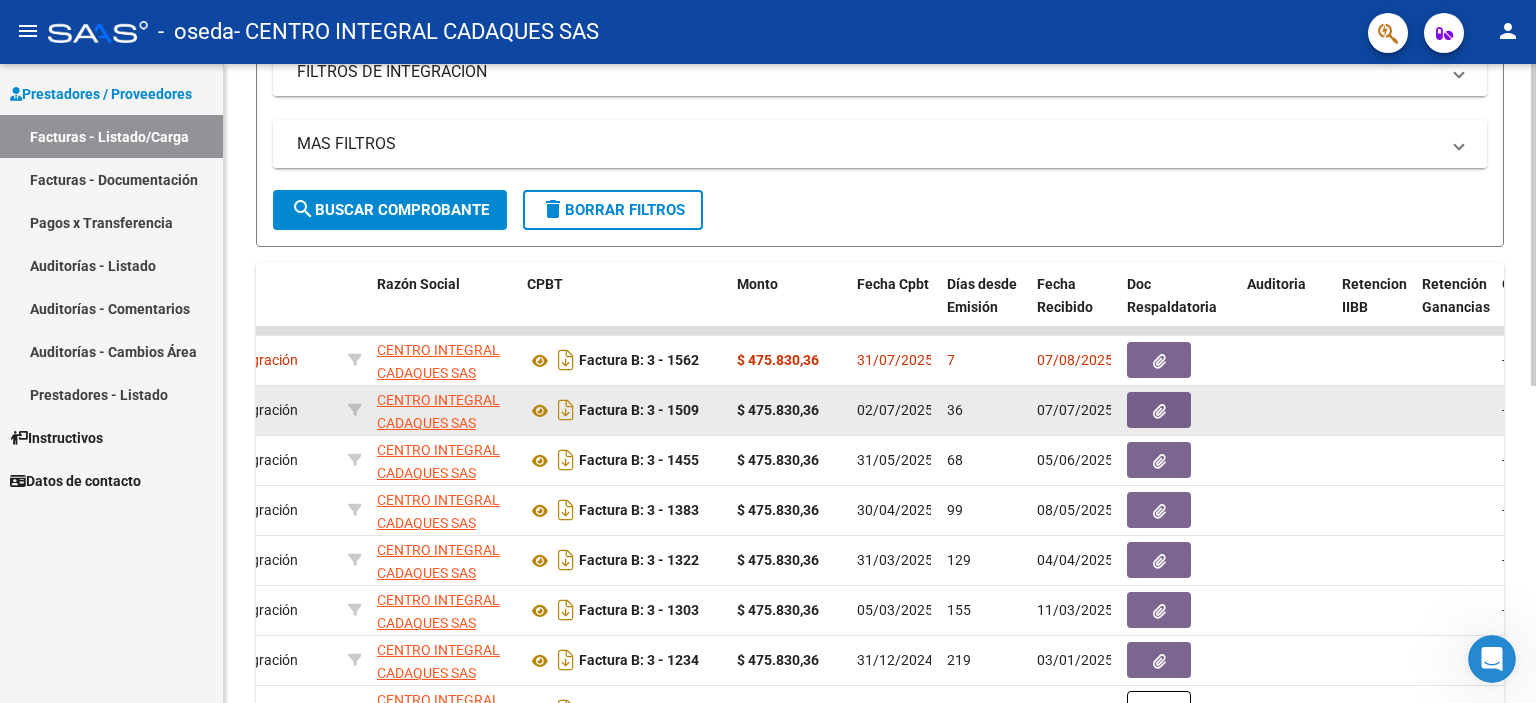 click 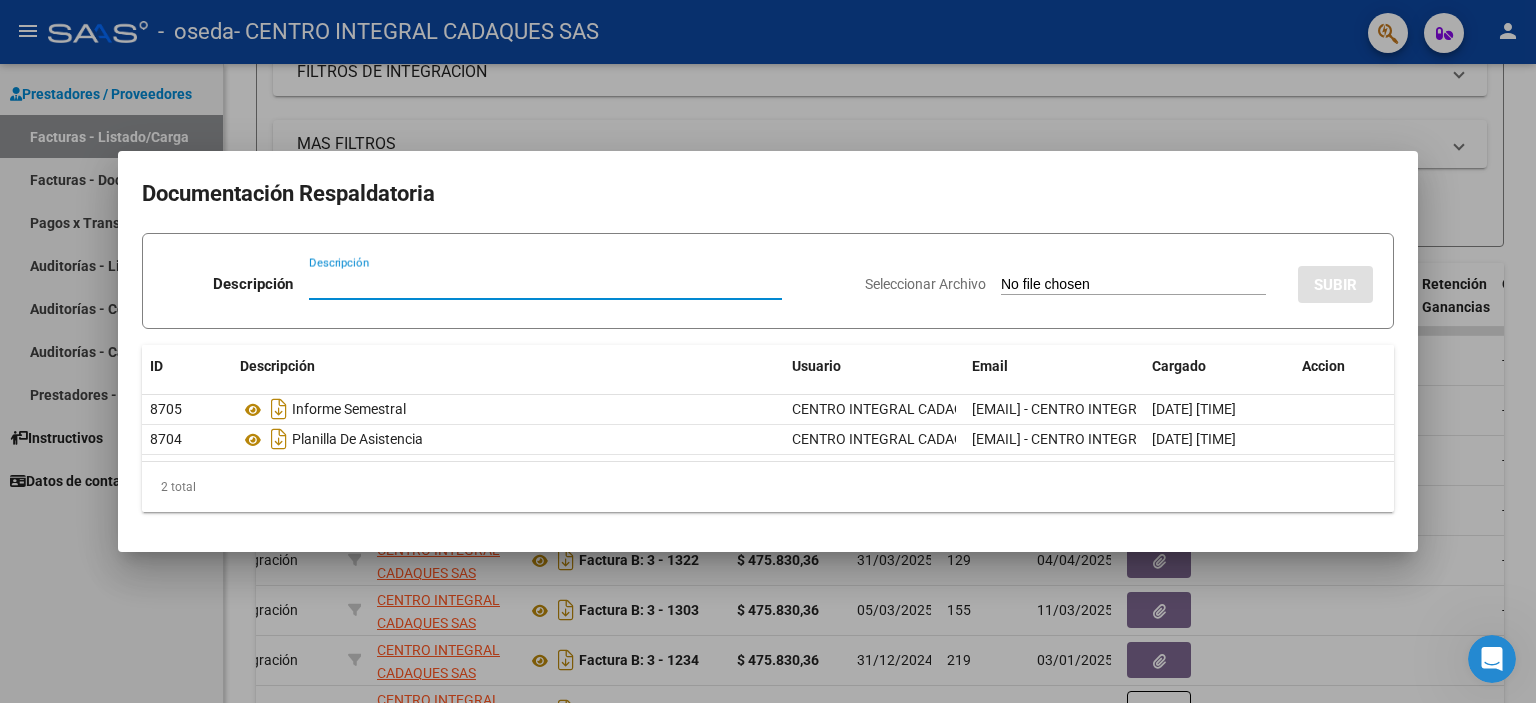 click at bounding box center [768, 351] 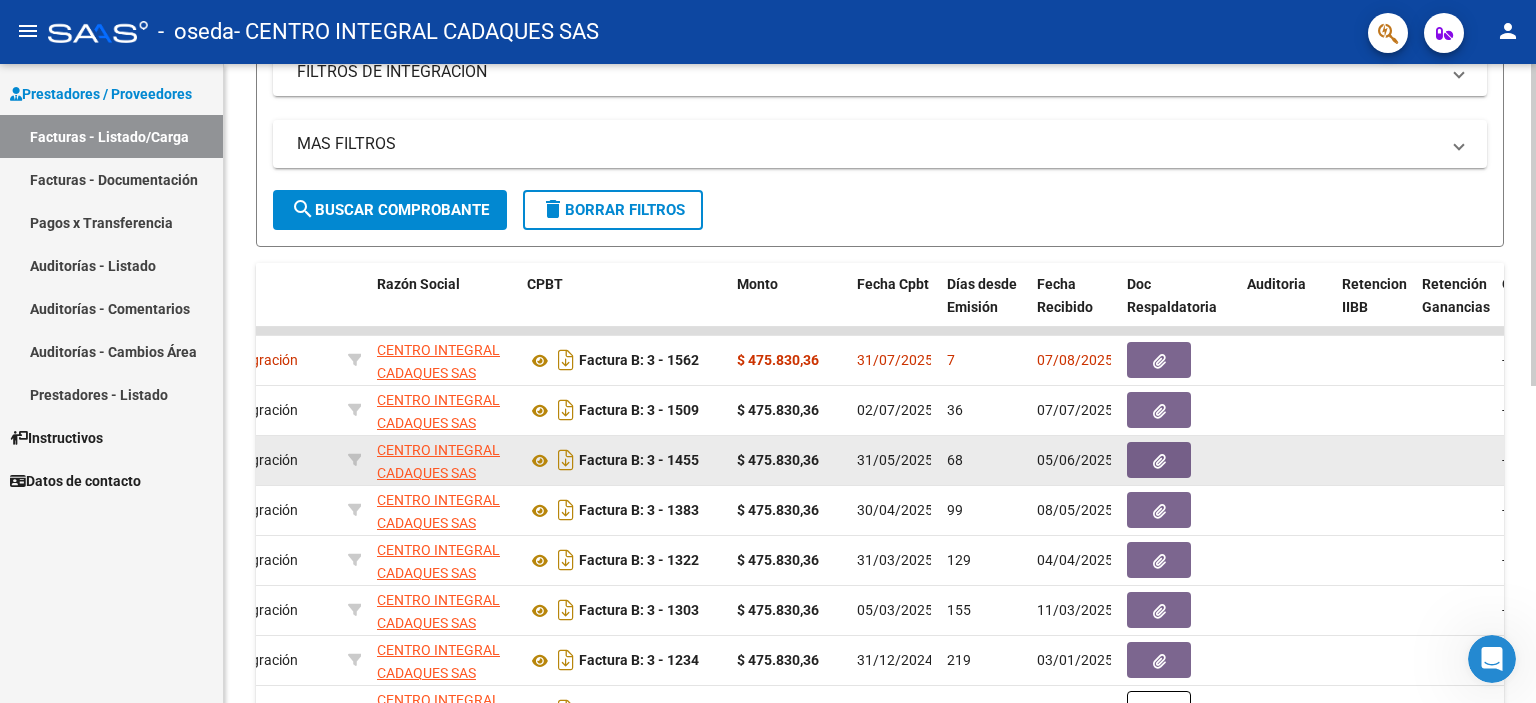 click 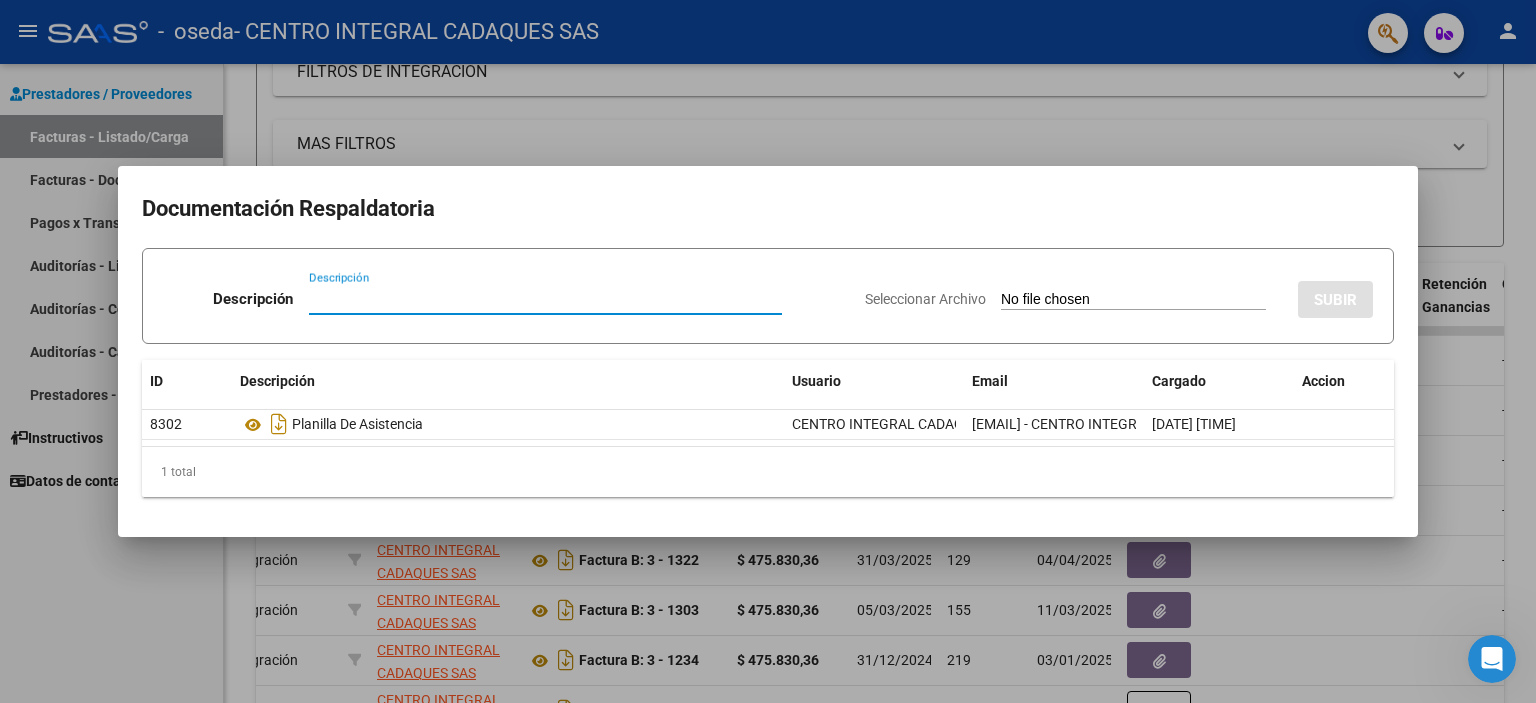 click at bounding box center (768, 351) 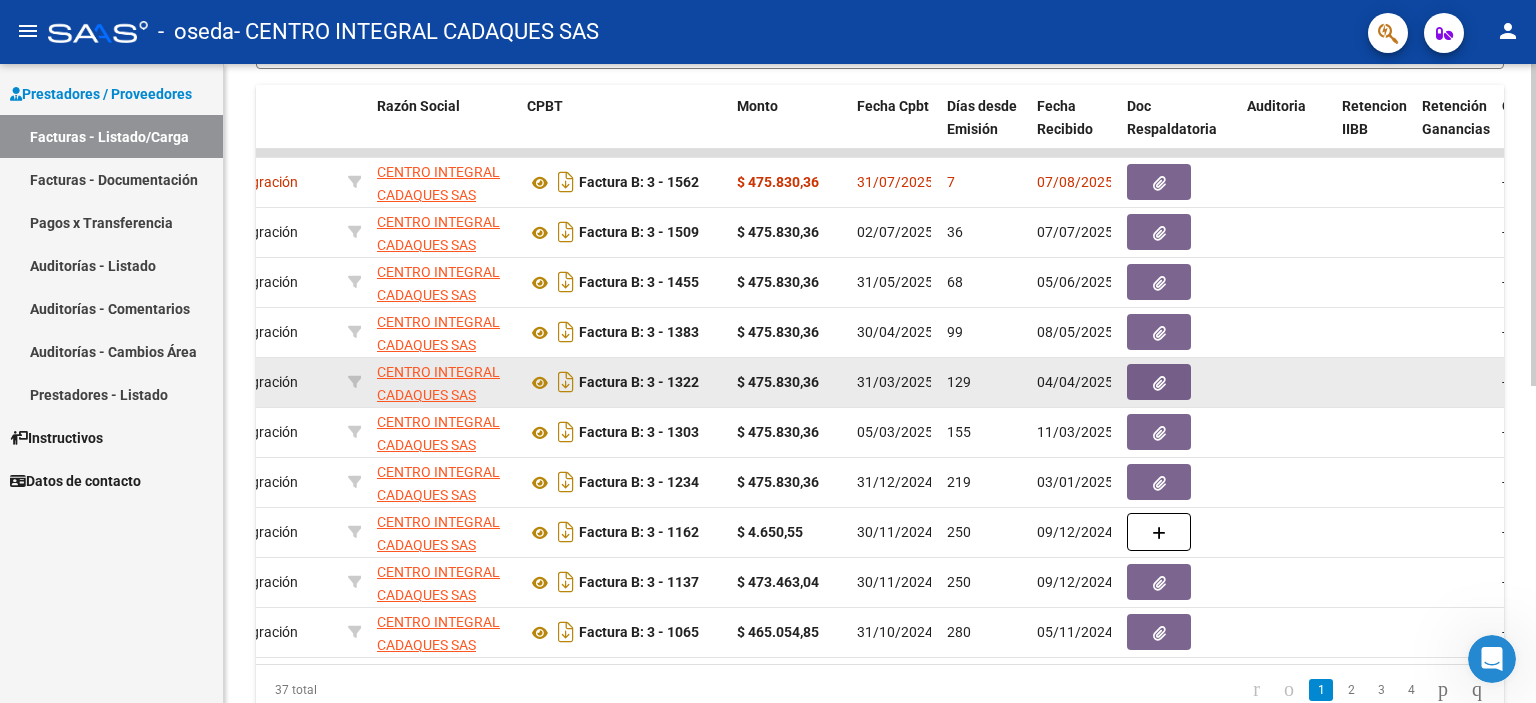 scroll, scrollTop: 630, scrollLeft: 0, axis: vertical 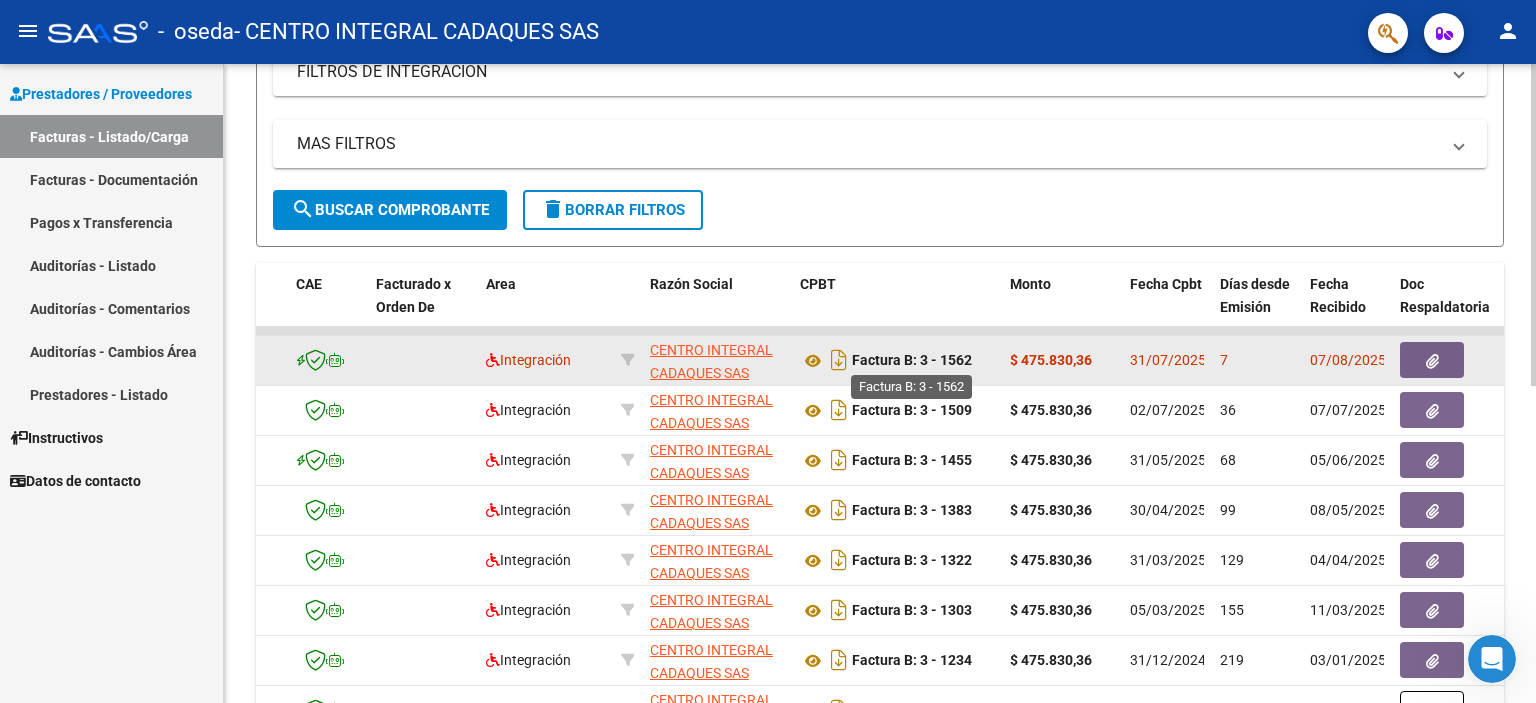 type 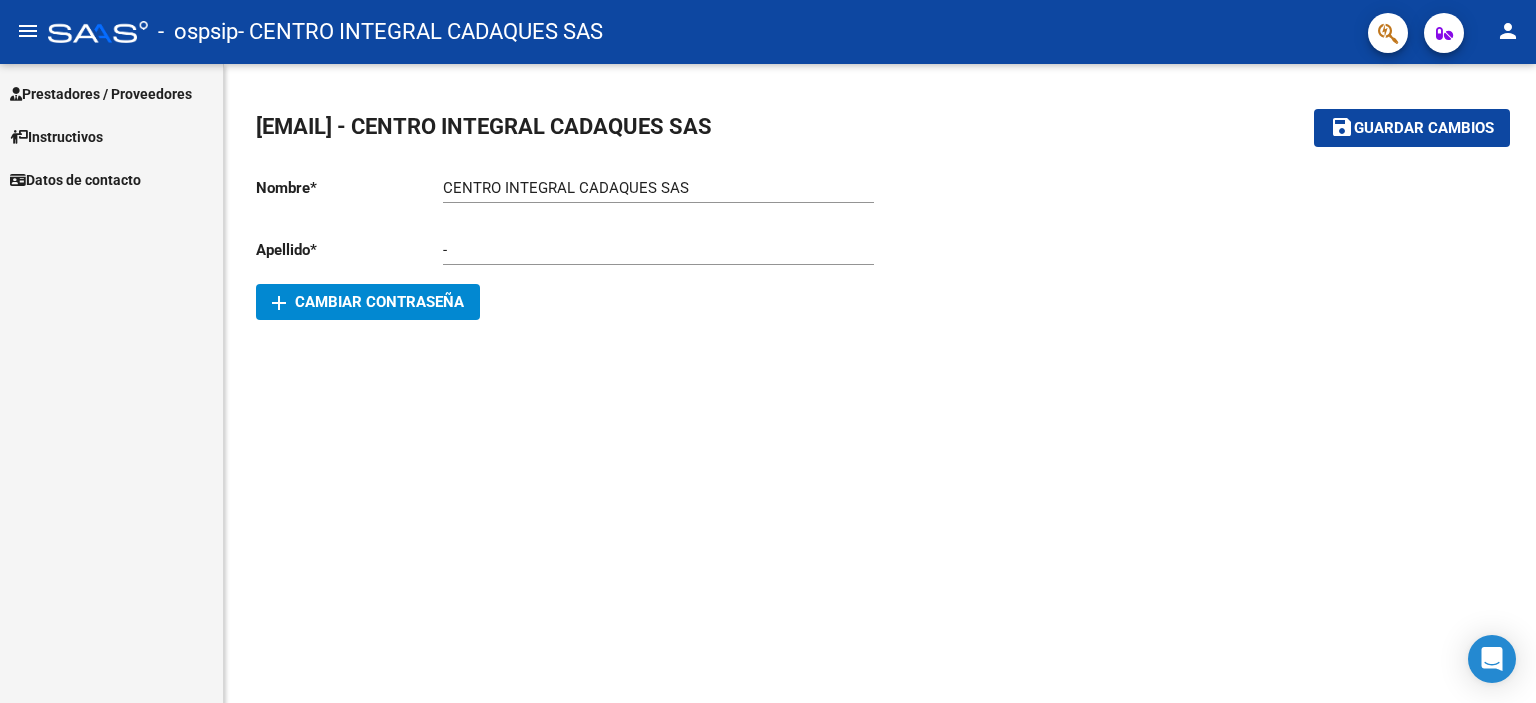 scroll, scrollTop: 0, scrollLeft: 0, axis: both 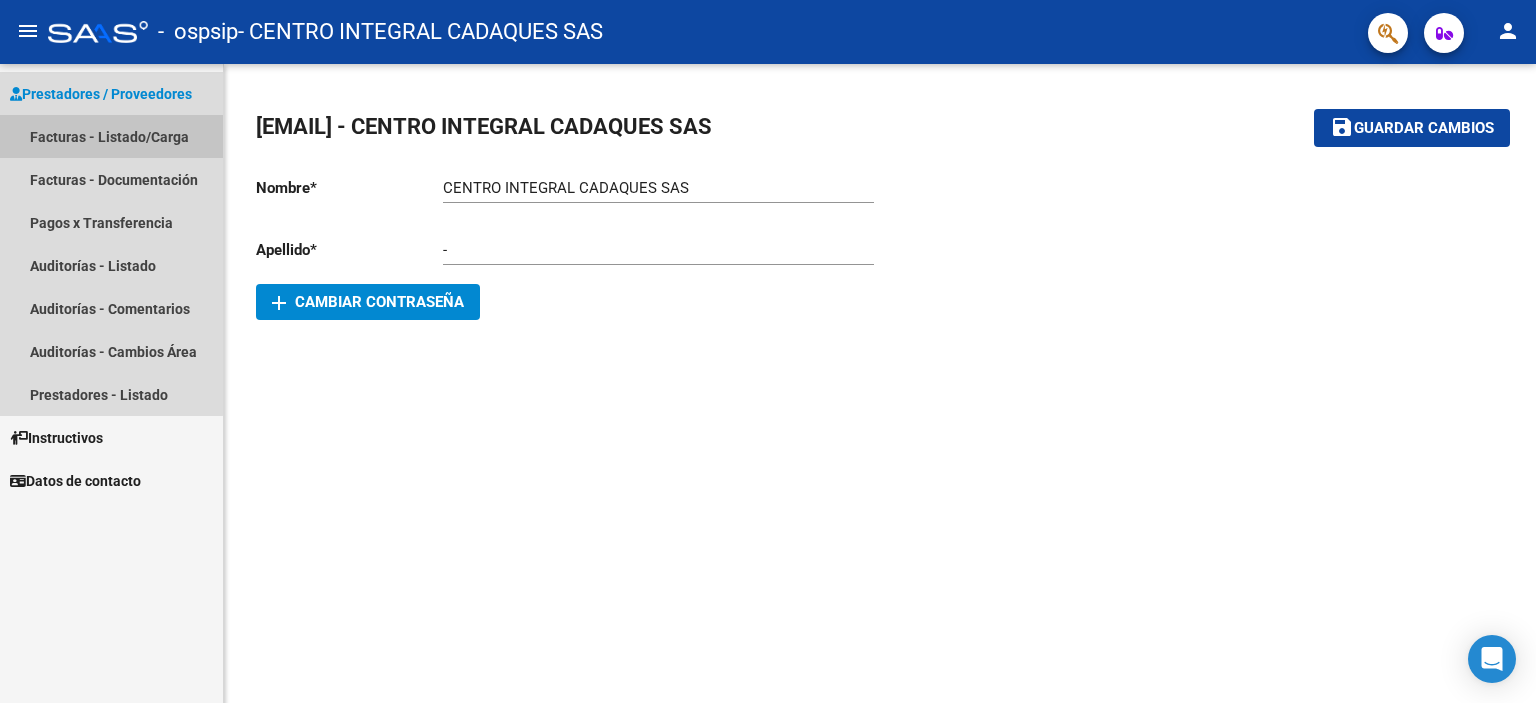 click on "Facturas - Listado/Carga" at bounding box center (111, 136) 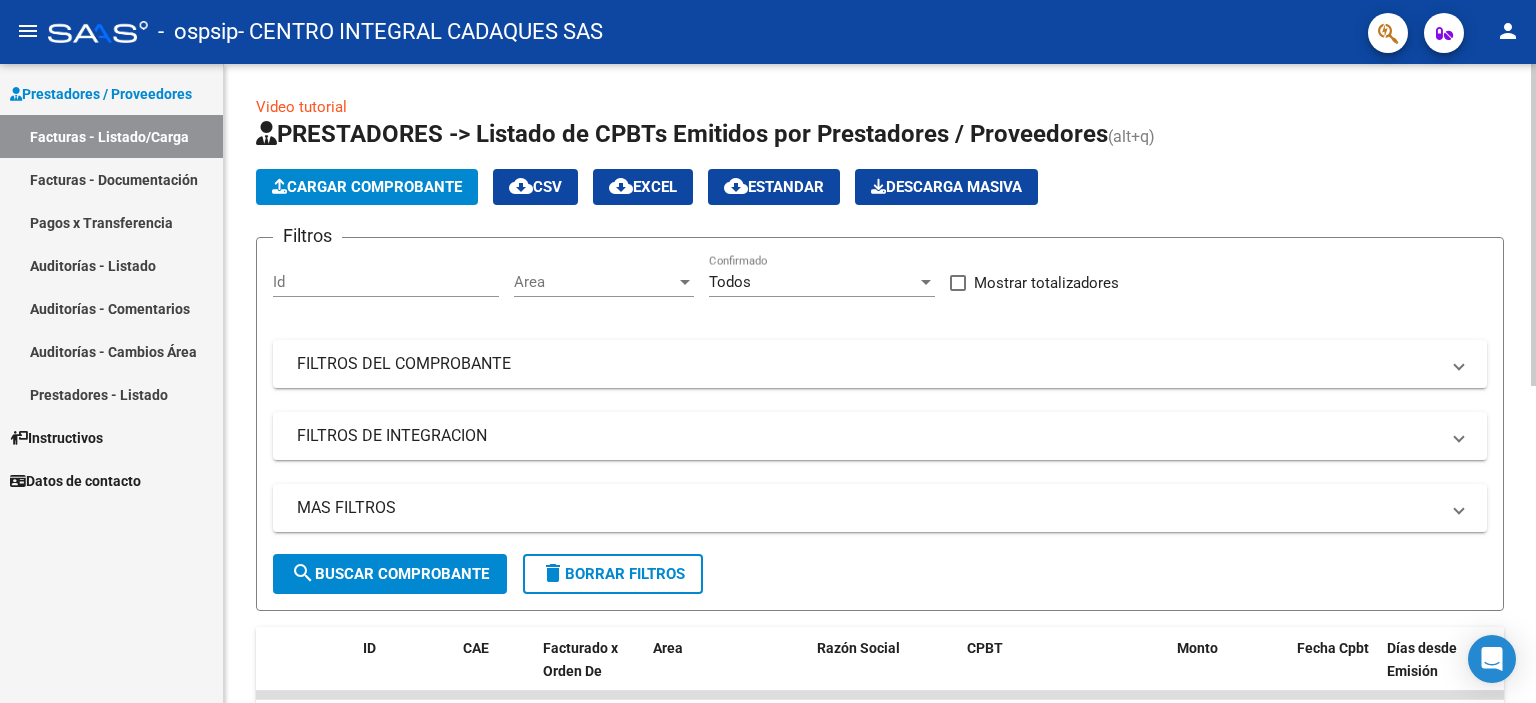 click on "Cargar Comprobante" 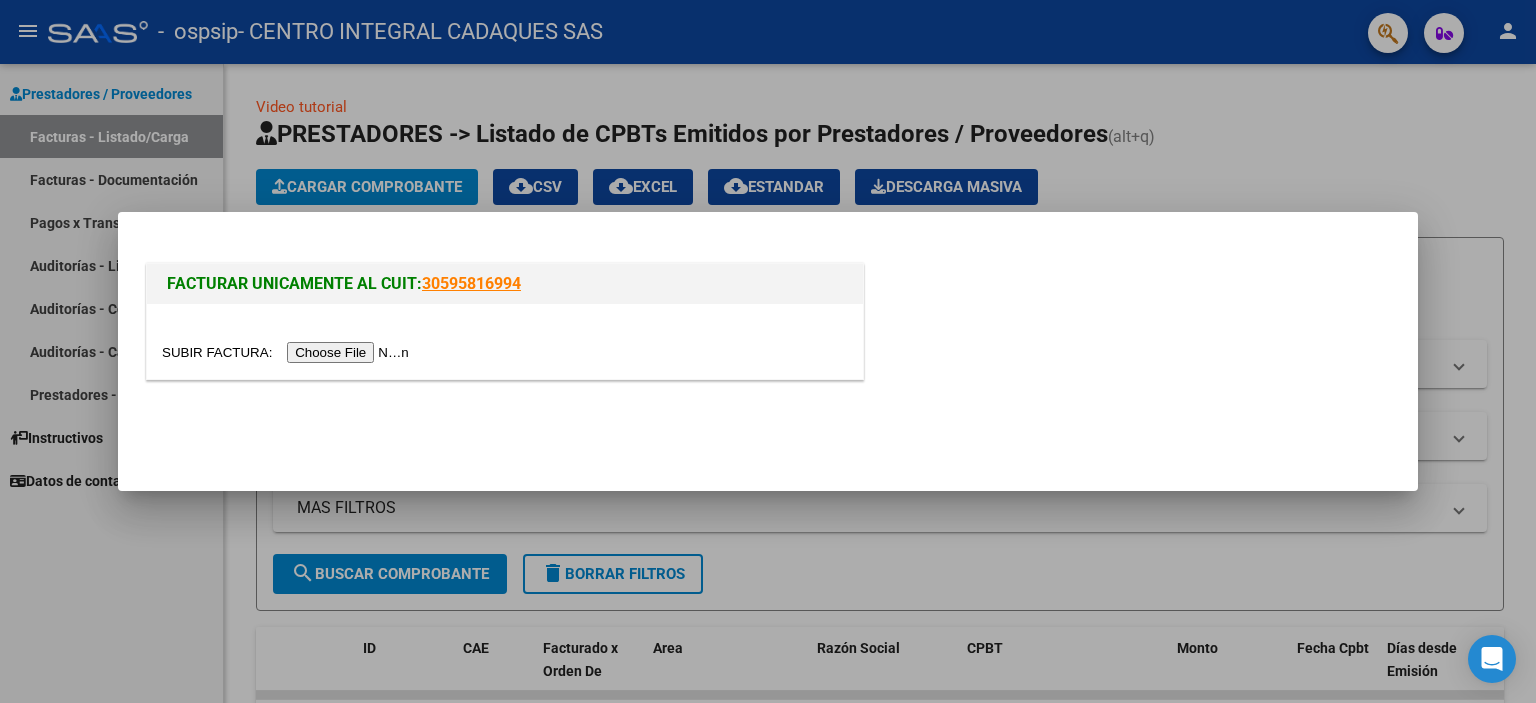 click at bounding box center (288, 352) 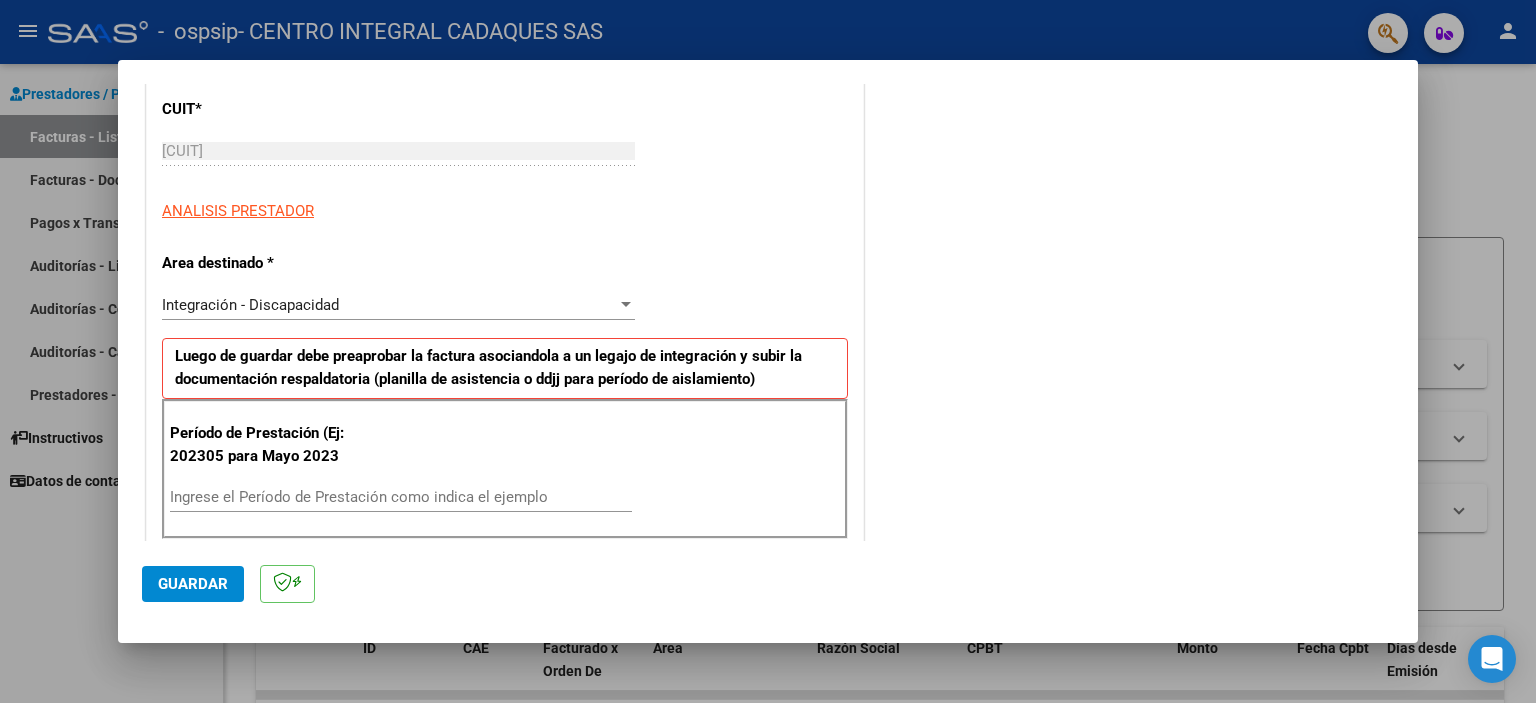scroll, scrollTop: 400, scrollLeft: 0, axis: vertical 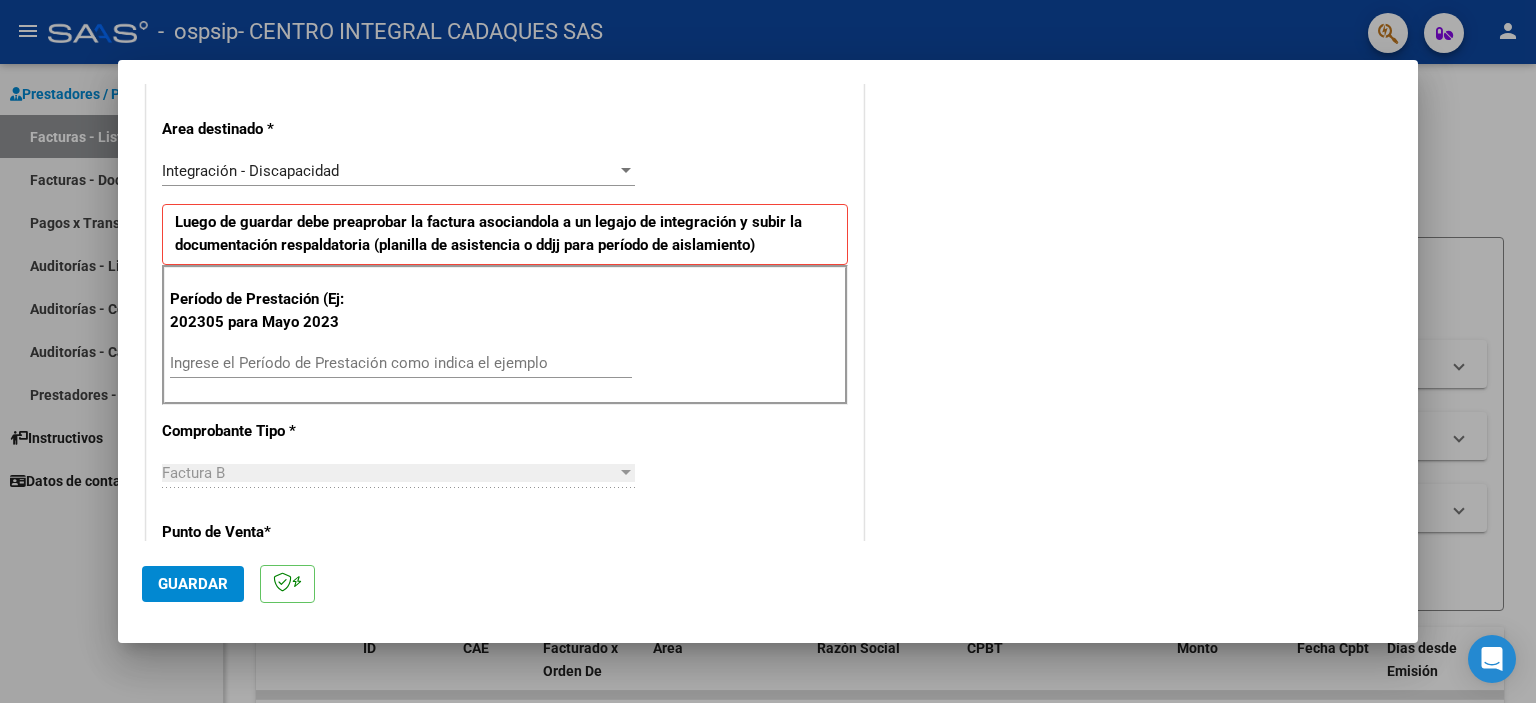 click on "Ingrese el Período de Prestación como indica el ejemplo" at bounding box center [401, 363] 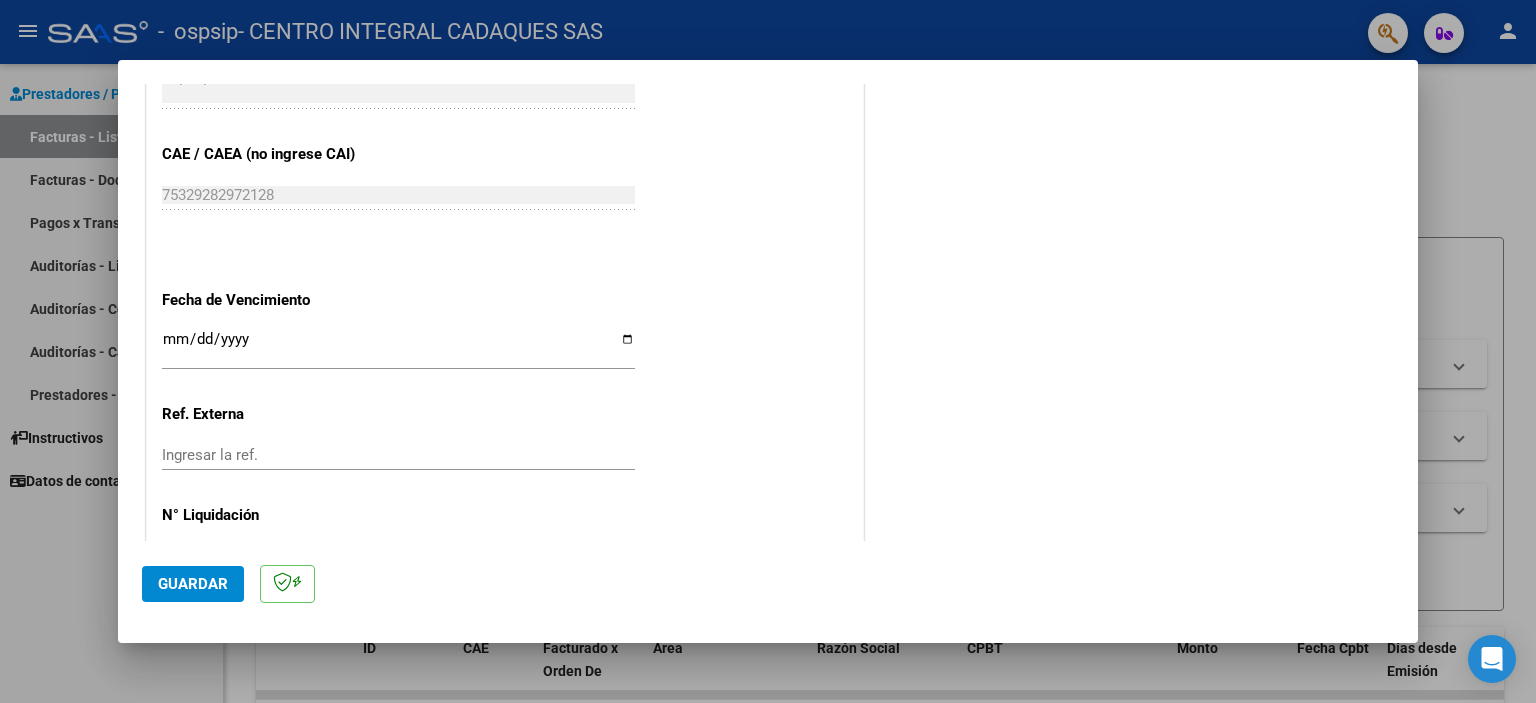 scroll, scrollTop: 1200, scrollLeft: 0, axis: vertical 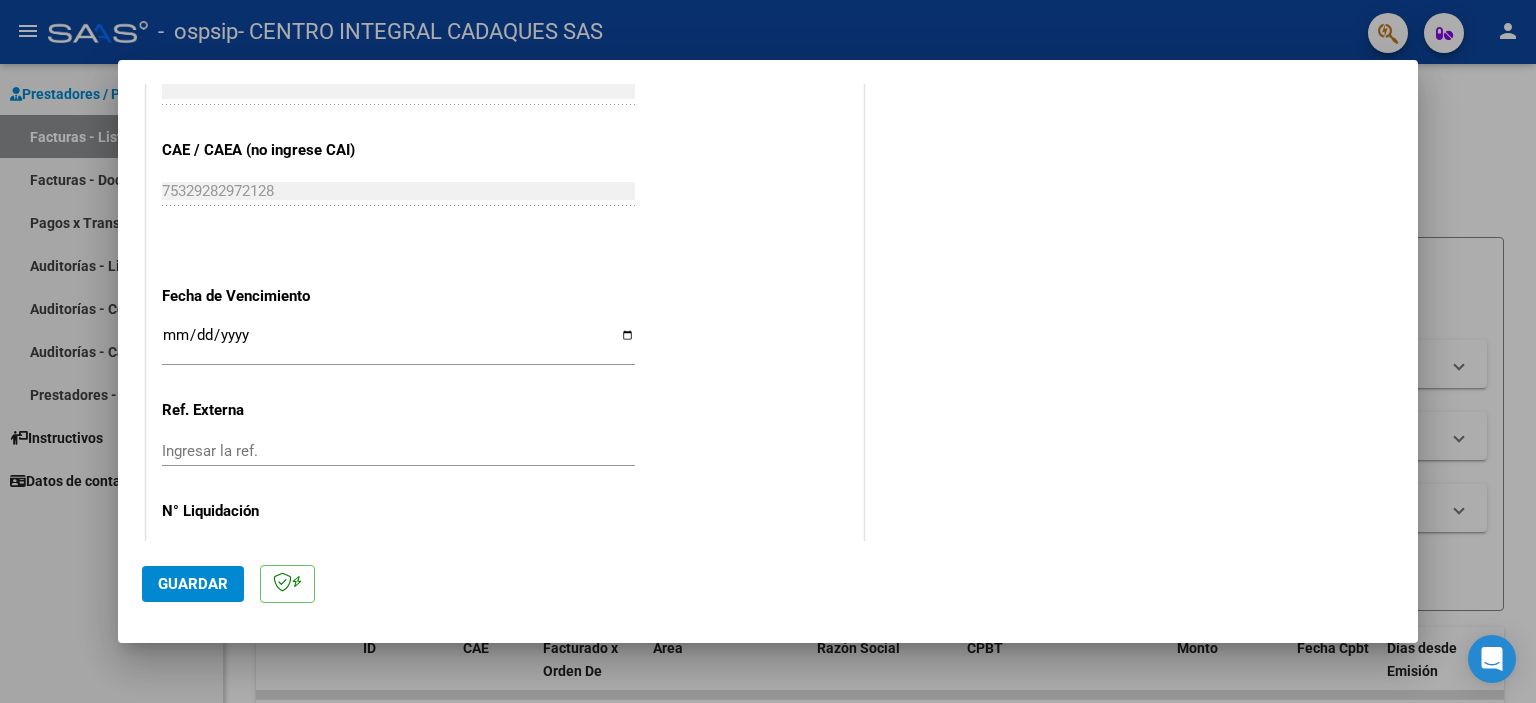type on "202507" 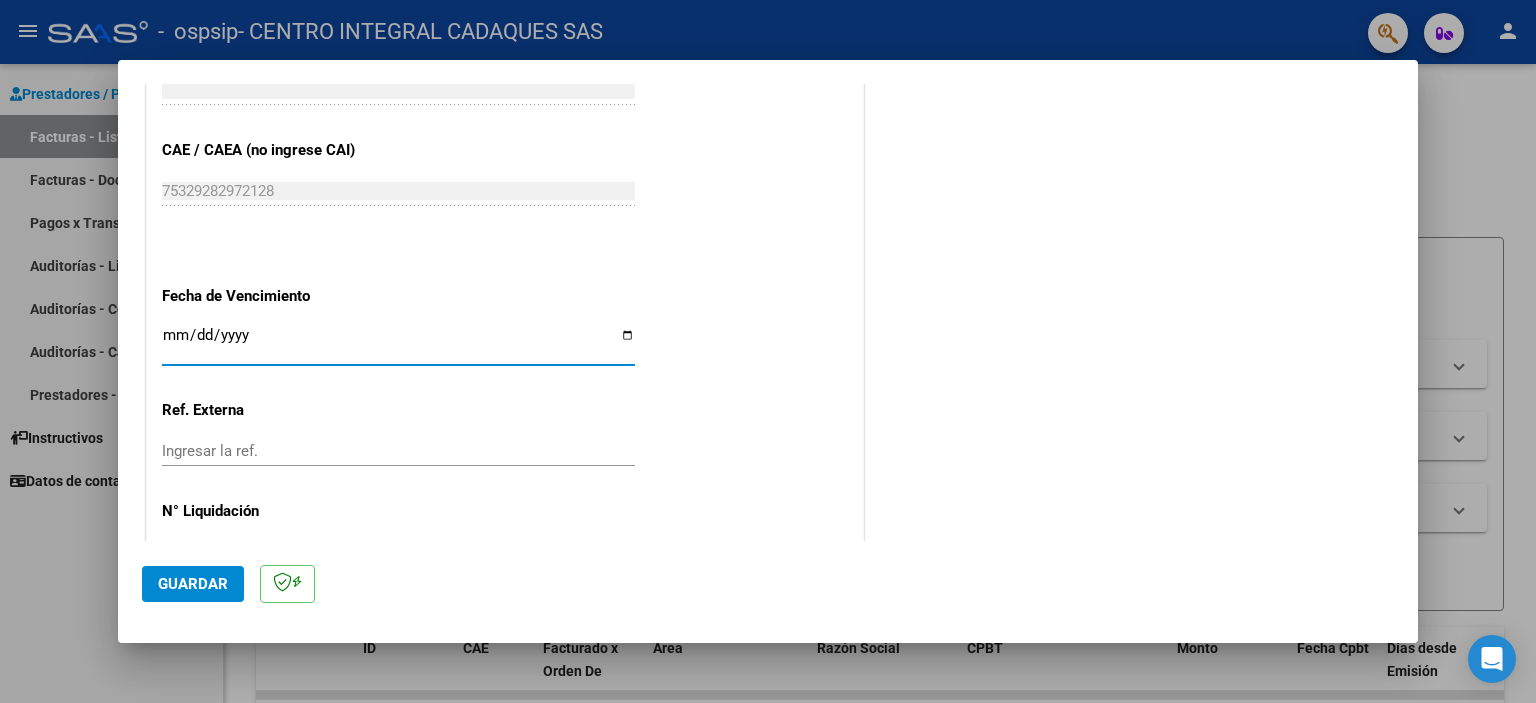 click on "Ingresar la fecha" at bounding box center [398, 343] 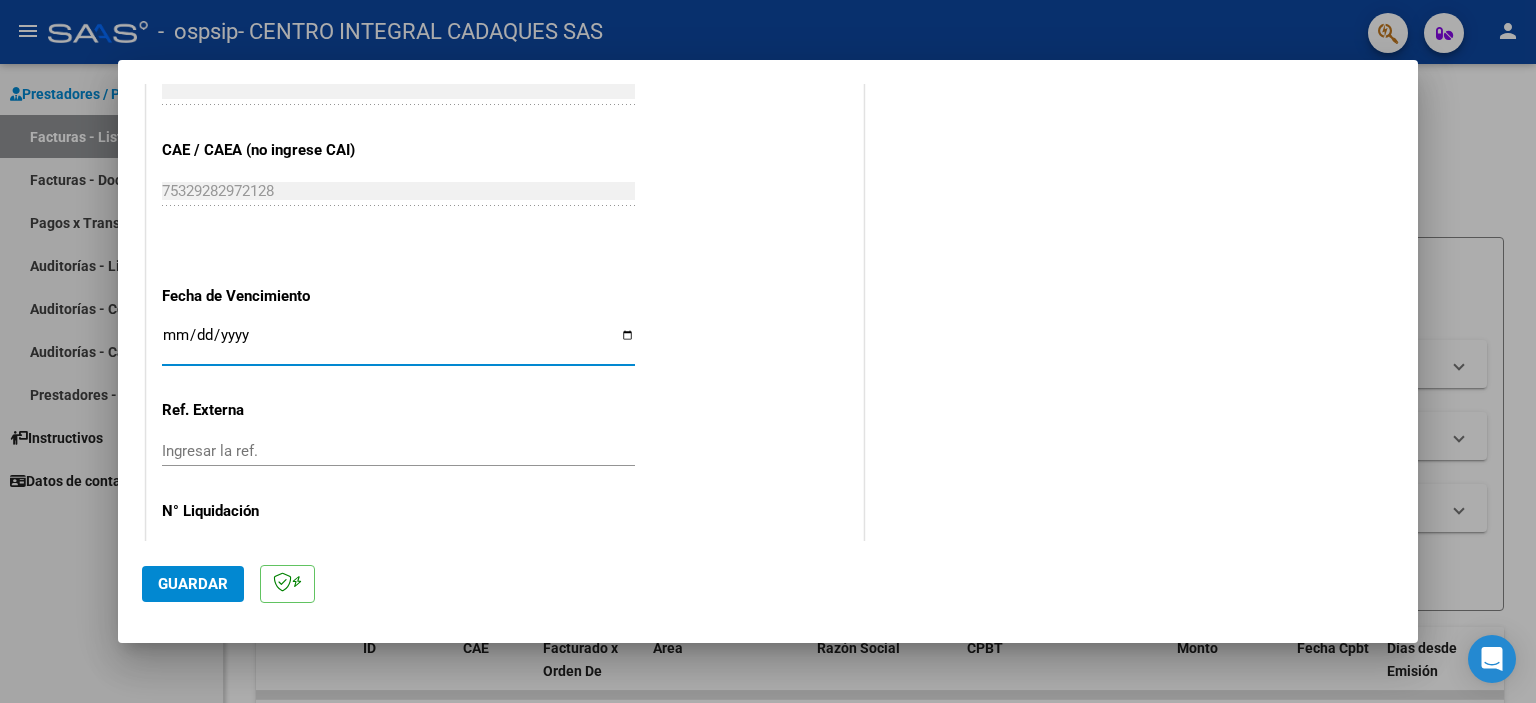 type on "2025-08-10" 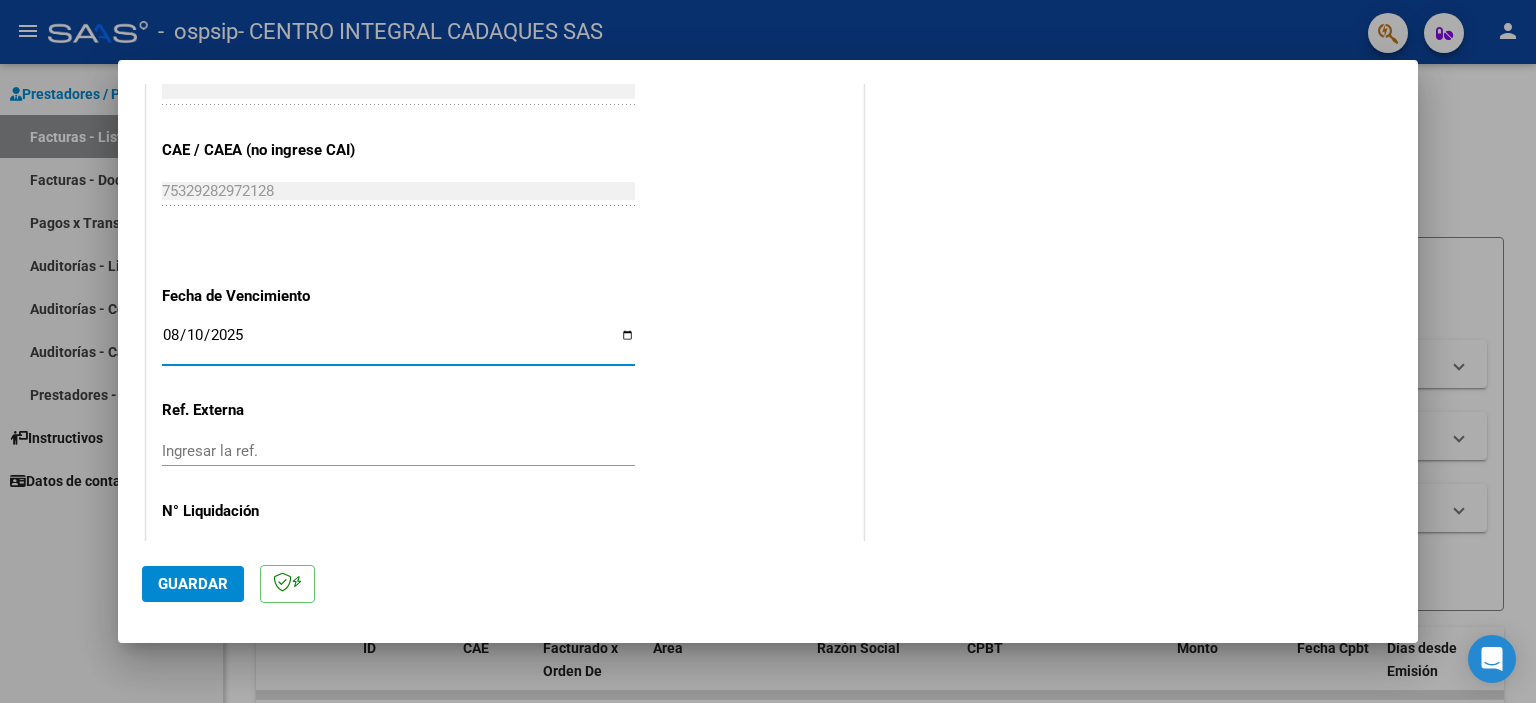 click on "CUIT  *   [CUIT] Ingresar CUIT  ANALISIS PRESTADOR  Area destinado * Integración - Discapacidad Seleccionar Area Luego de guardar debe preaprobar la factura asociandola a un legajo de integración y subir la documentación respaldatoria (planilla de asistencia o ddjj para período de aislamiento)  Período de Prestación (Ej: 202305 para Mayo 2023    202507 Ingrese el Período de Prestación como indica el ejemplo   Comprobante Tipo * Factura B Seleccionar Tipo Punto de Venta  *   3 Ingresar el Nro.  Número  *   1568 Ingresar el Nro.  Monto  *   $ 475.830,36 Ingresar el monto  Fecha del Cpbt.  *   [DATE] Ingresar la fecha  CAE / CAEA (no ingrese CAI)    75329282972128 Ingresar el CAE o CAEA (no ingrese CAI)  Fecha de Vencimiento    2025-08-10 Ingresar la fecha  Ref. Externa    Ingresar la ref.  N° Liquidación    Ingresar el N° Liquidación" at bounding box center [505, -133] 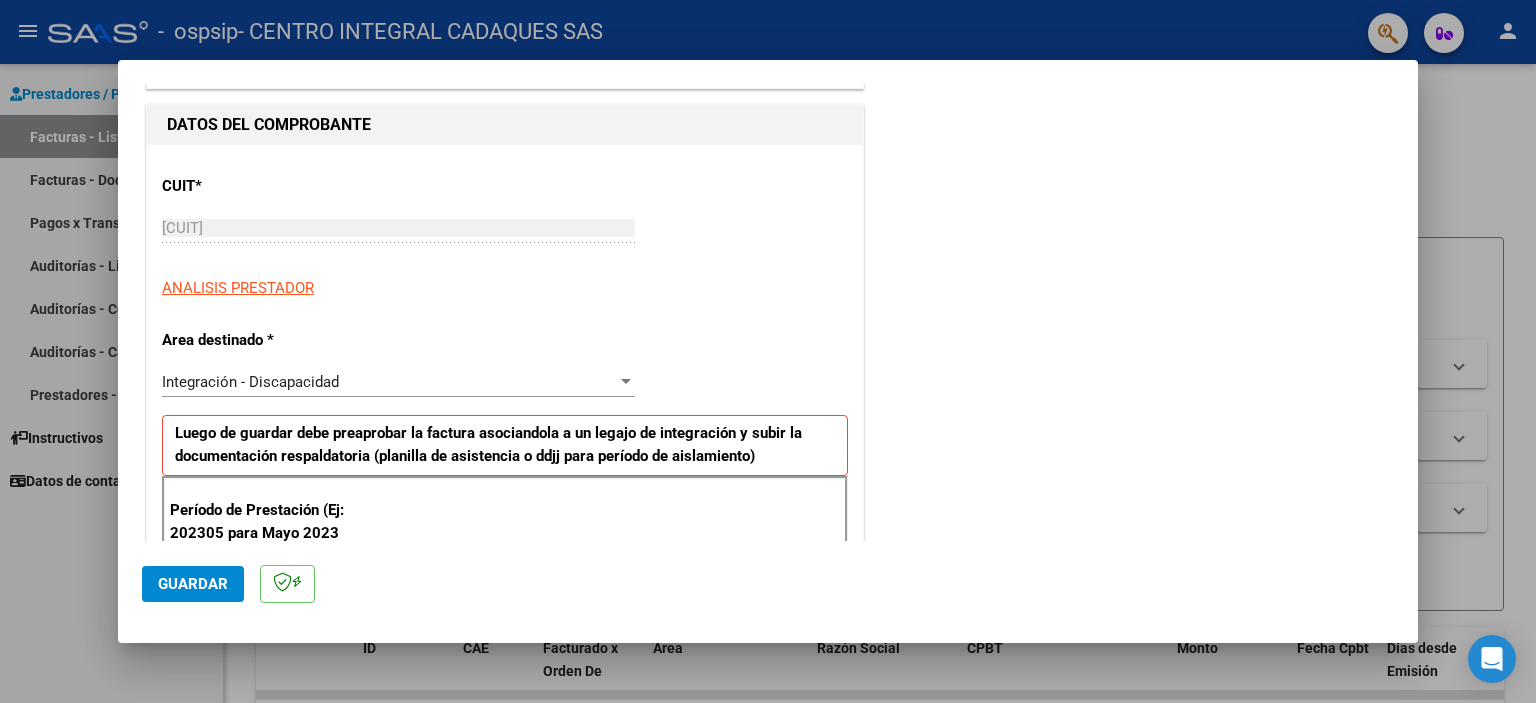 scroll, scrollTop: 400, scrollLeft: 0, axis: vertical 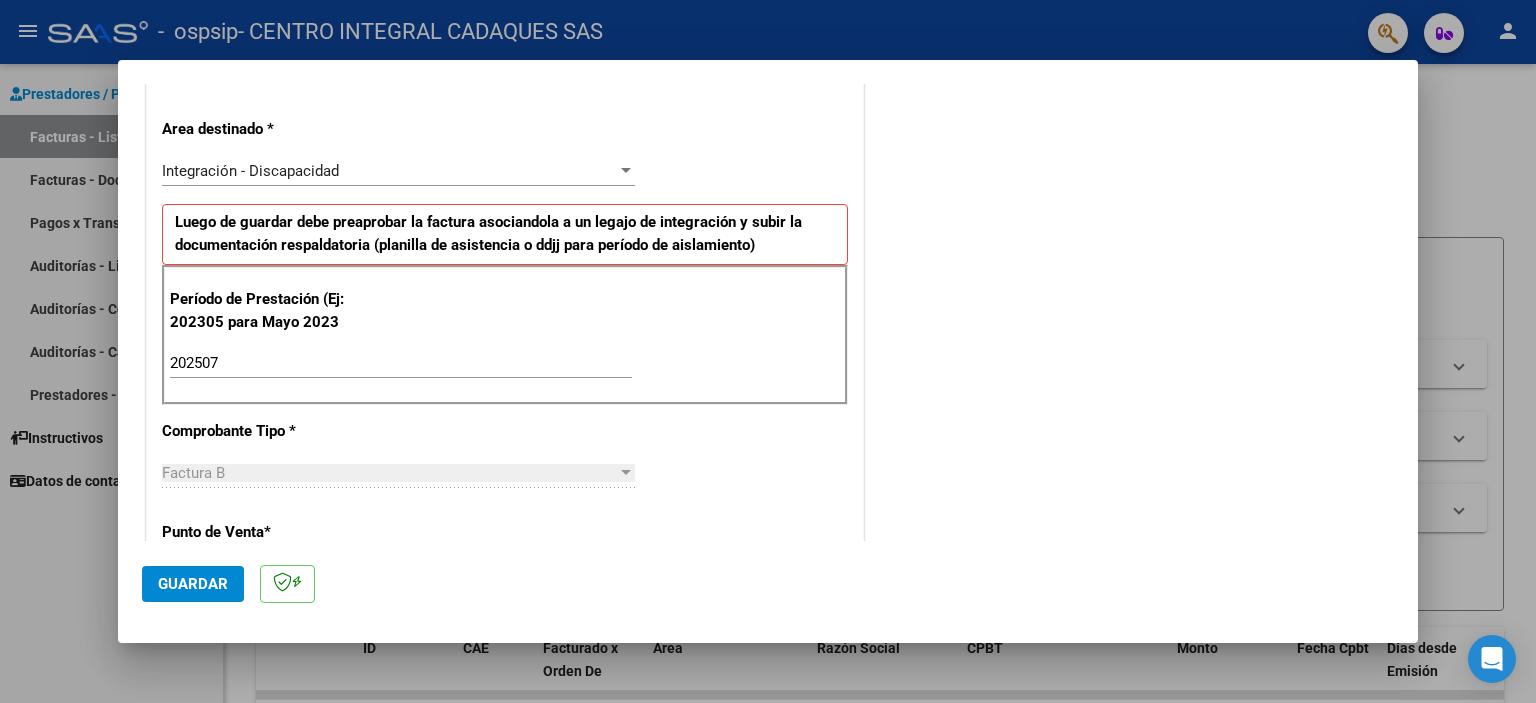 click on "Guardar" 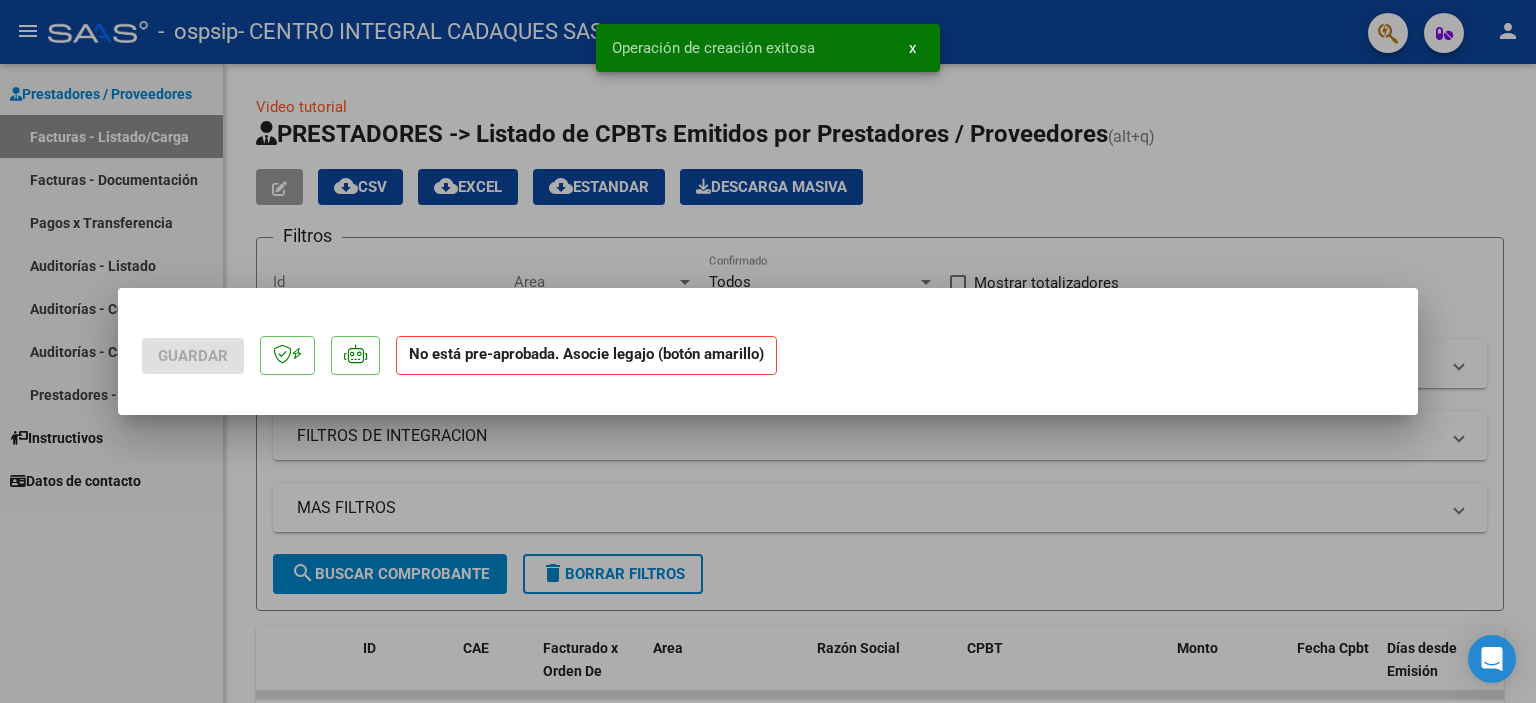 scroll, scrollTop: 0, scrollLeft: 0, axis: both 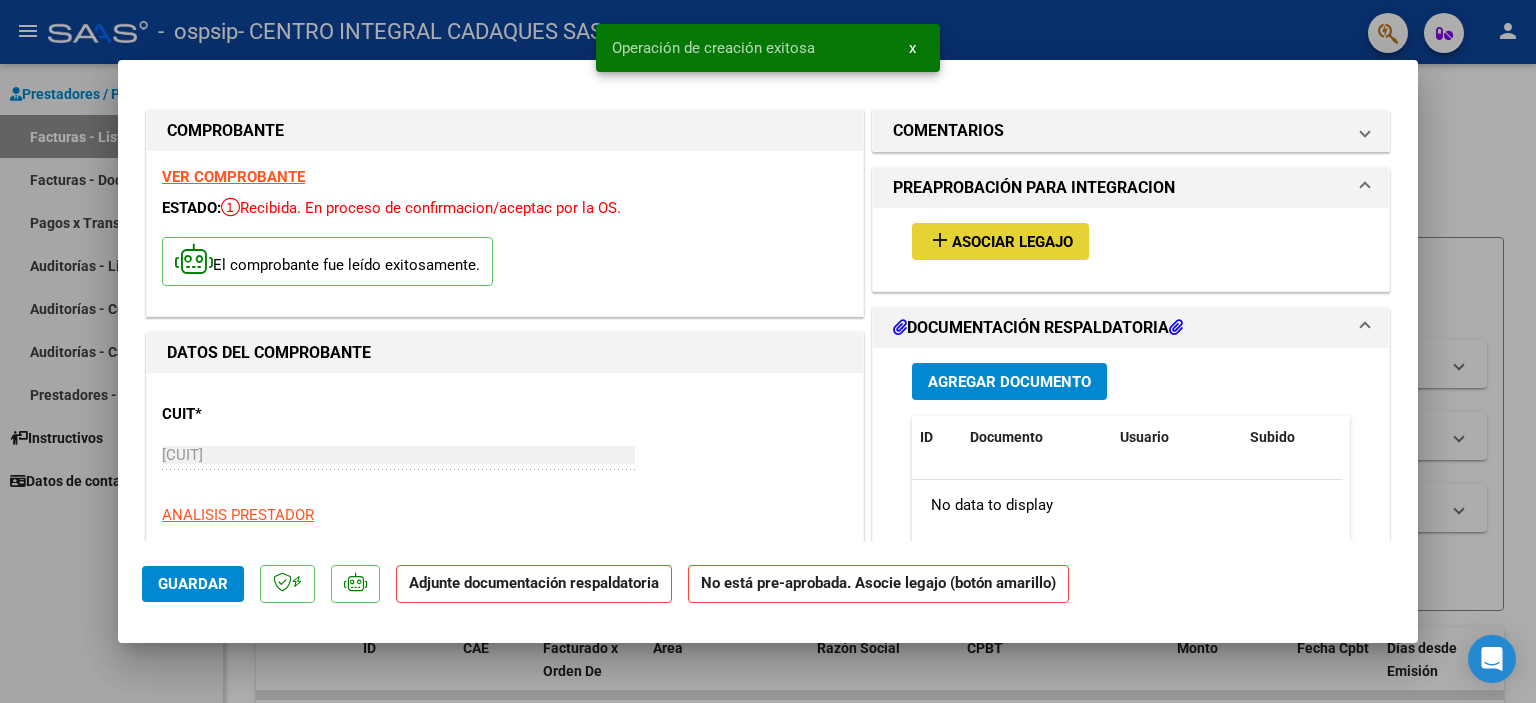 click on "add Asociar Legajo" at bounding box center (1000, 241) 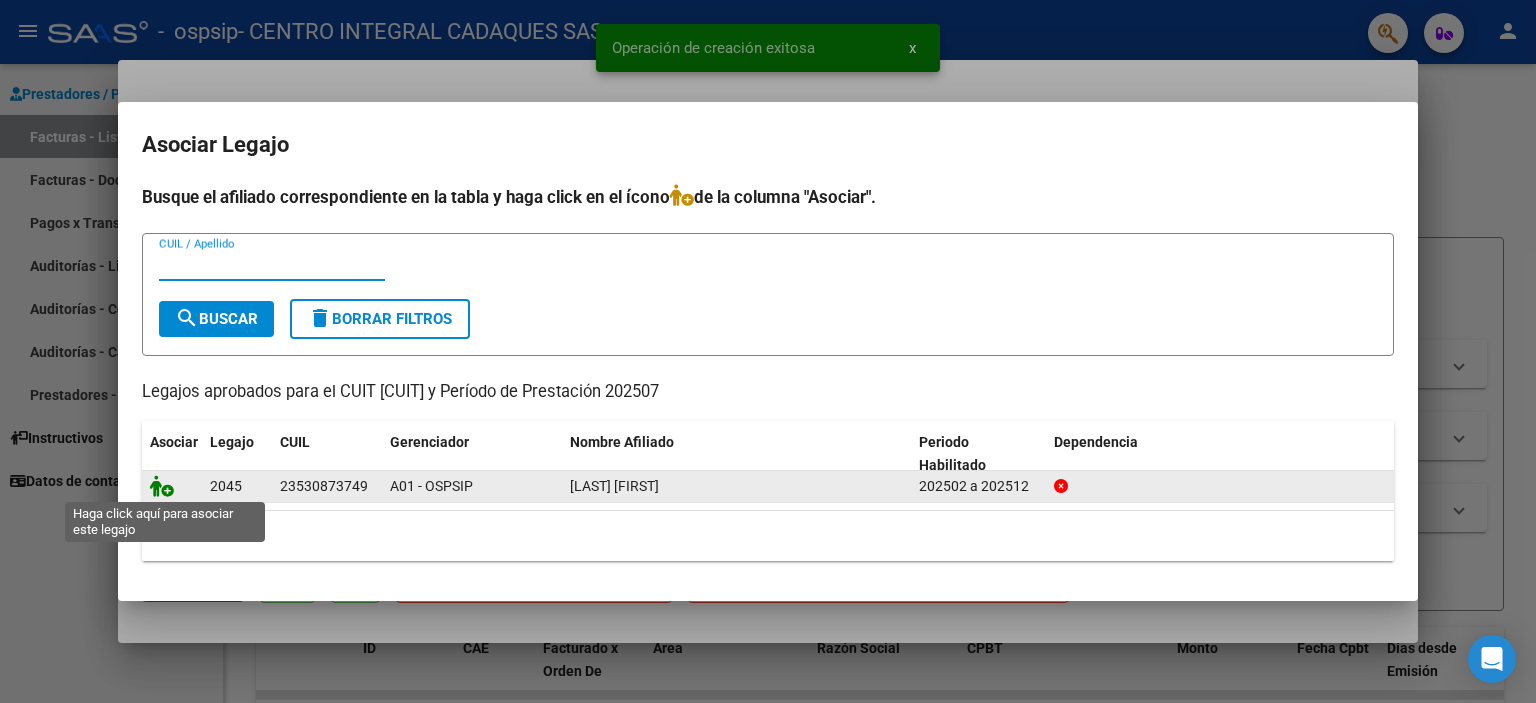 click 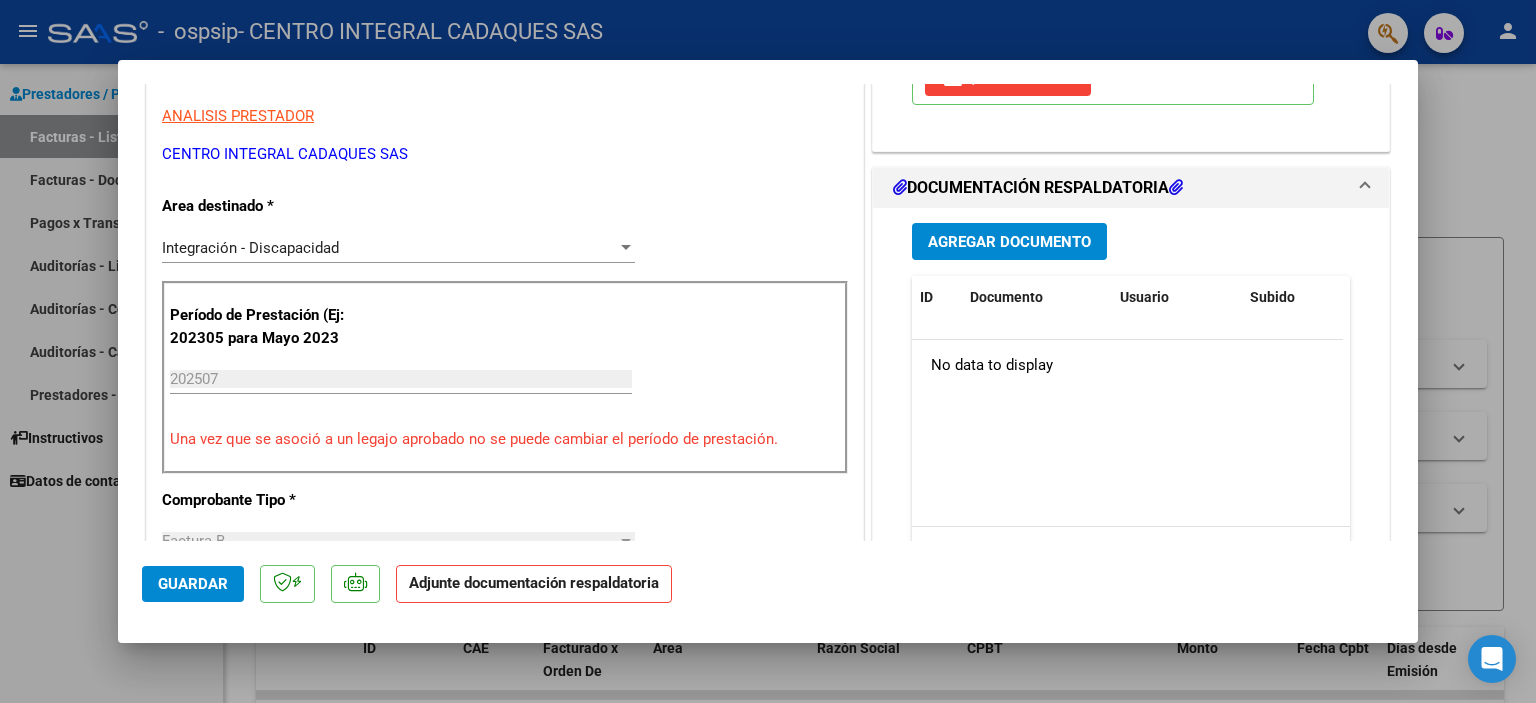 scroll, scrollTop: 400, scrollLeft: 0, axis: vertical 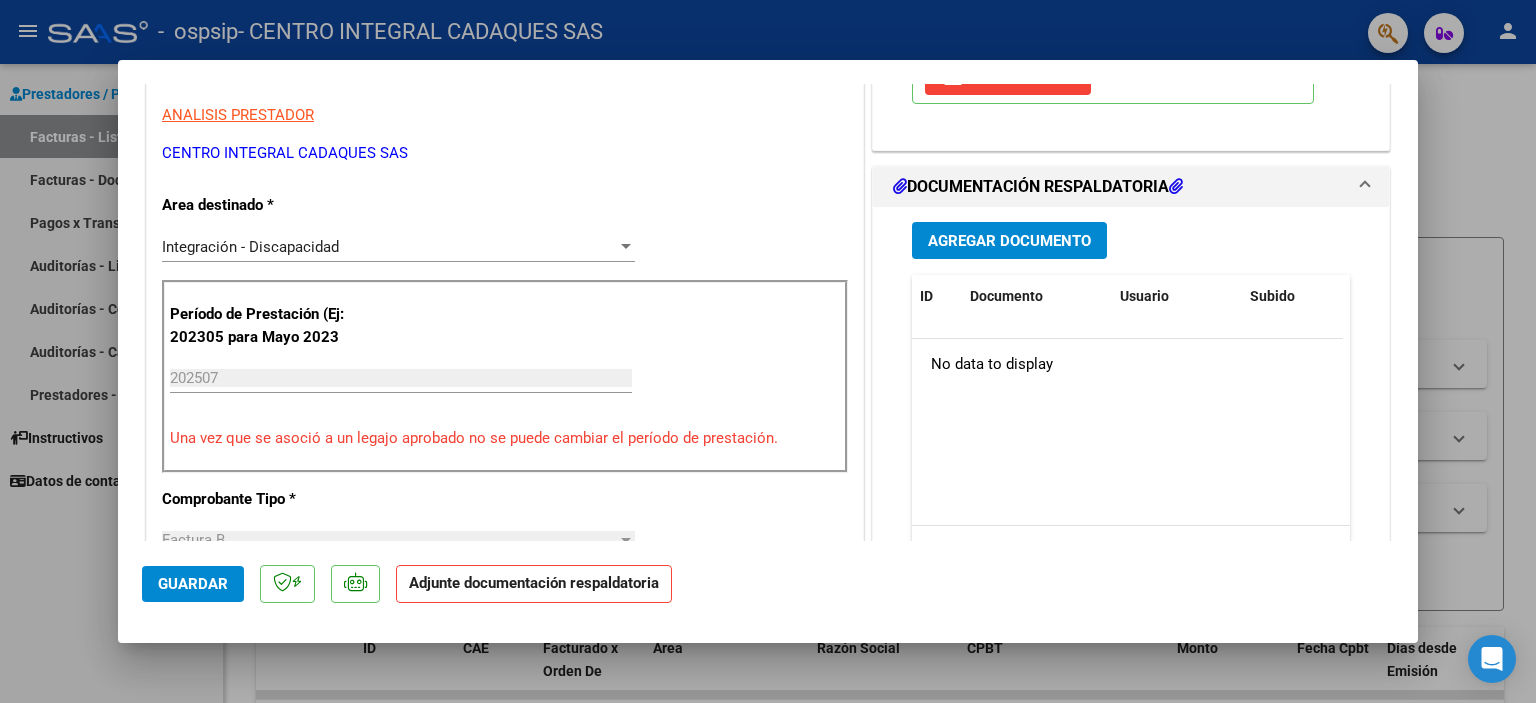click on "Agregar Documento" at bounding box center [1009, 241] 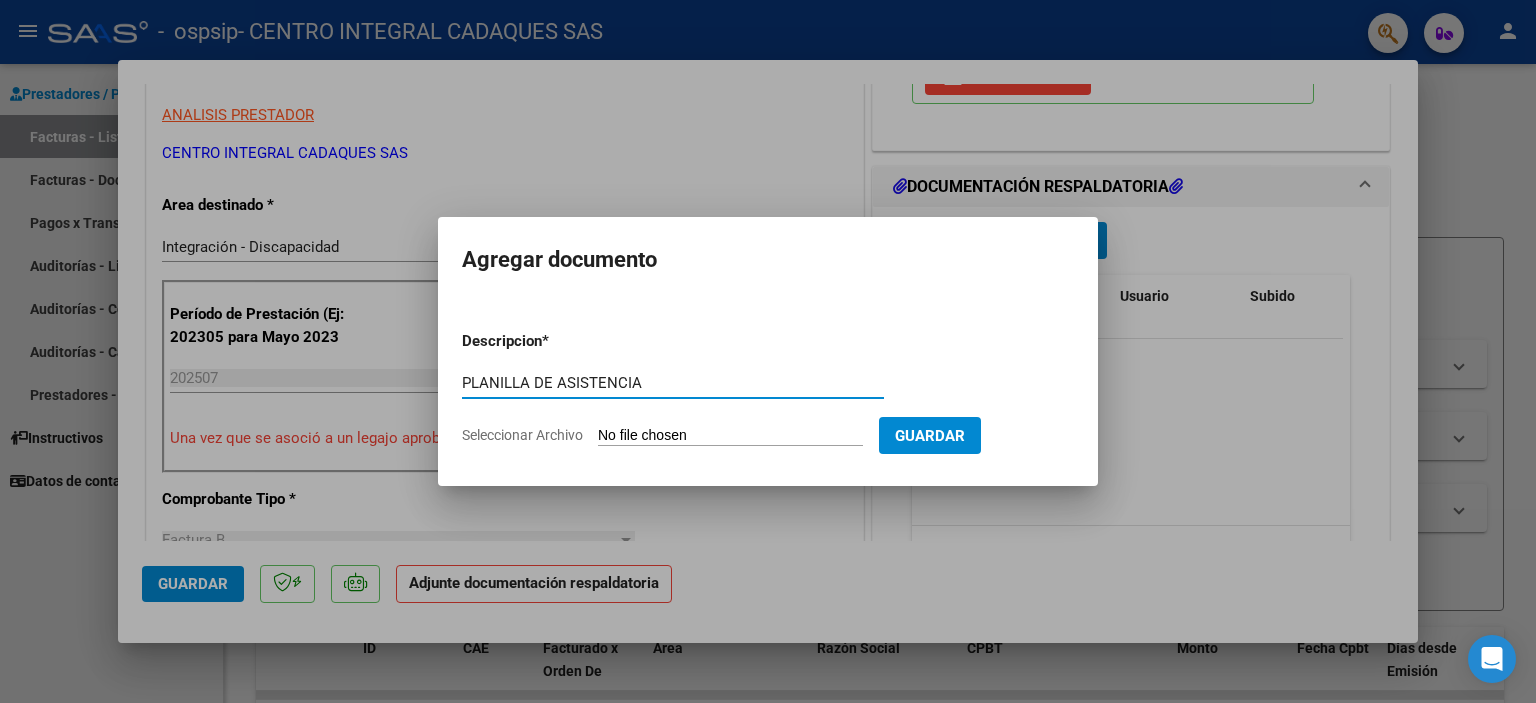 type on "PLANILLA DE ASISTENCIA" 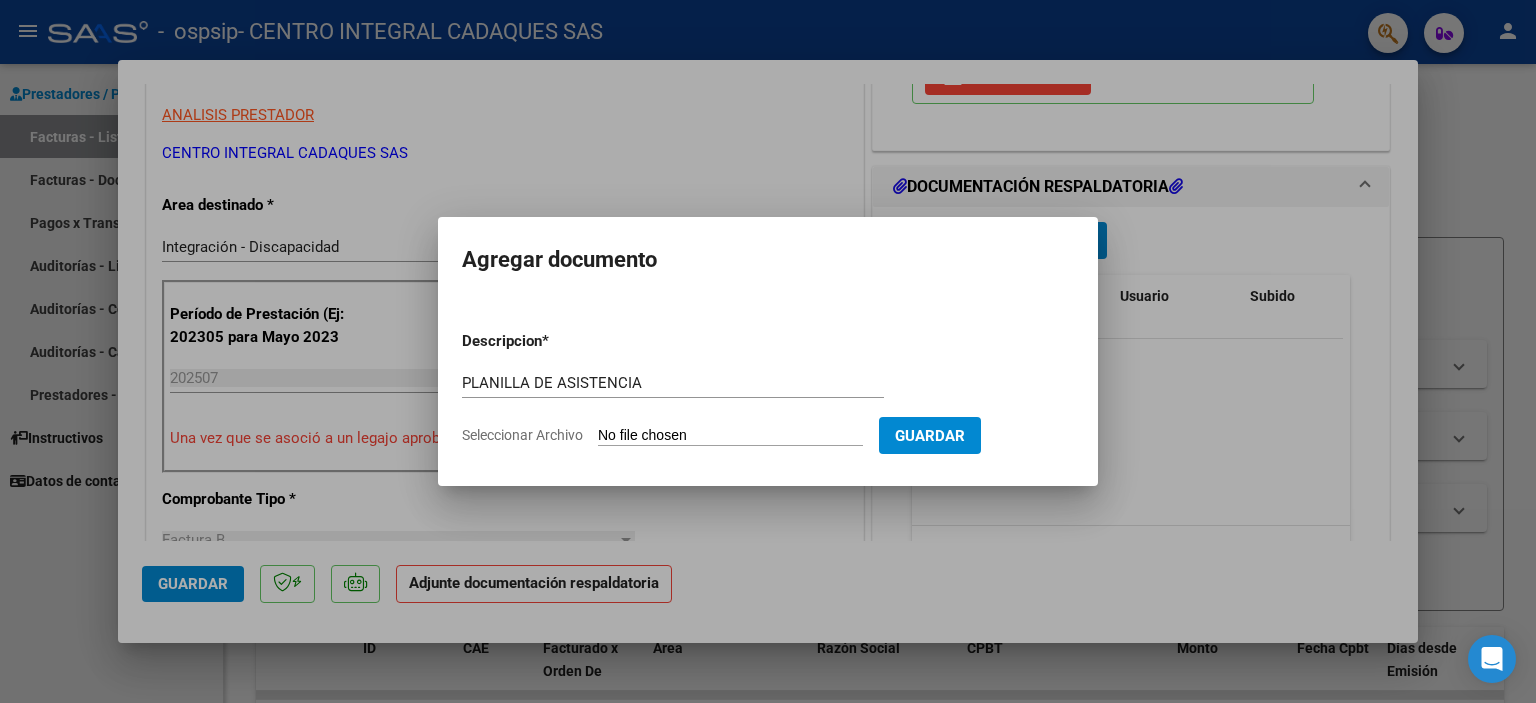 type on "C:\fakepath\Planilla de Asistencia SAIE [LAST] [FIRST] Jul.pdf" 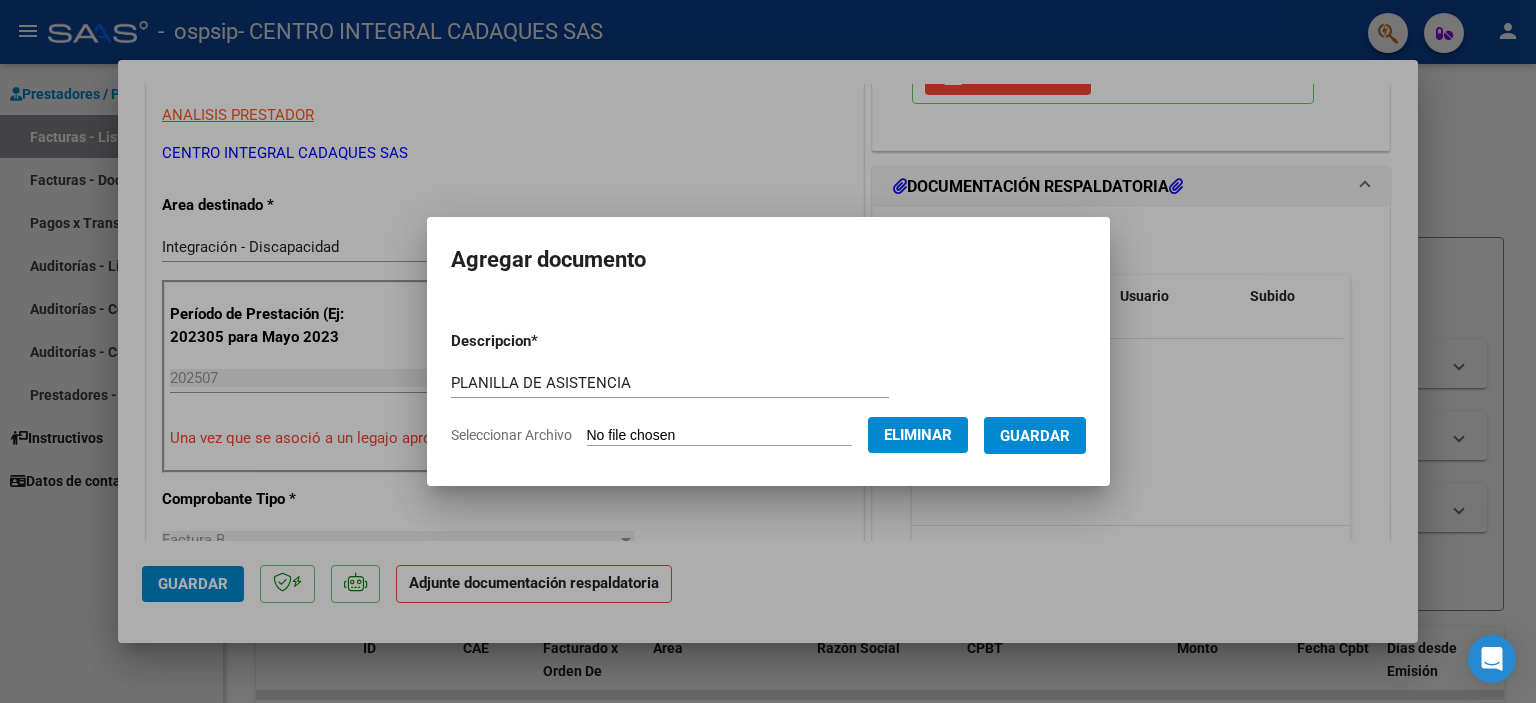click on "Guardar" at bounding box center [1035, 436] 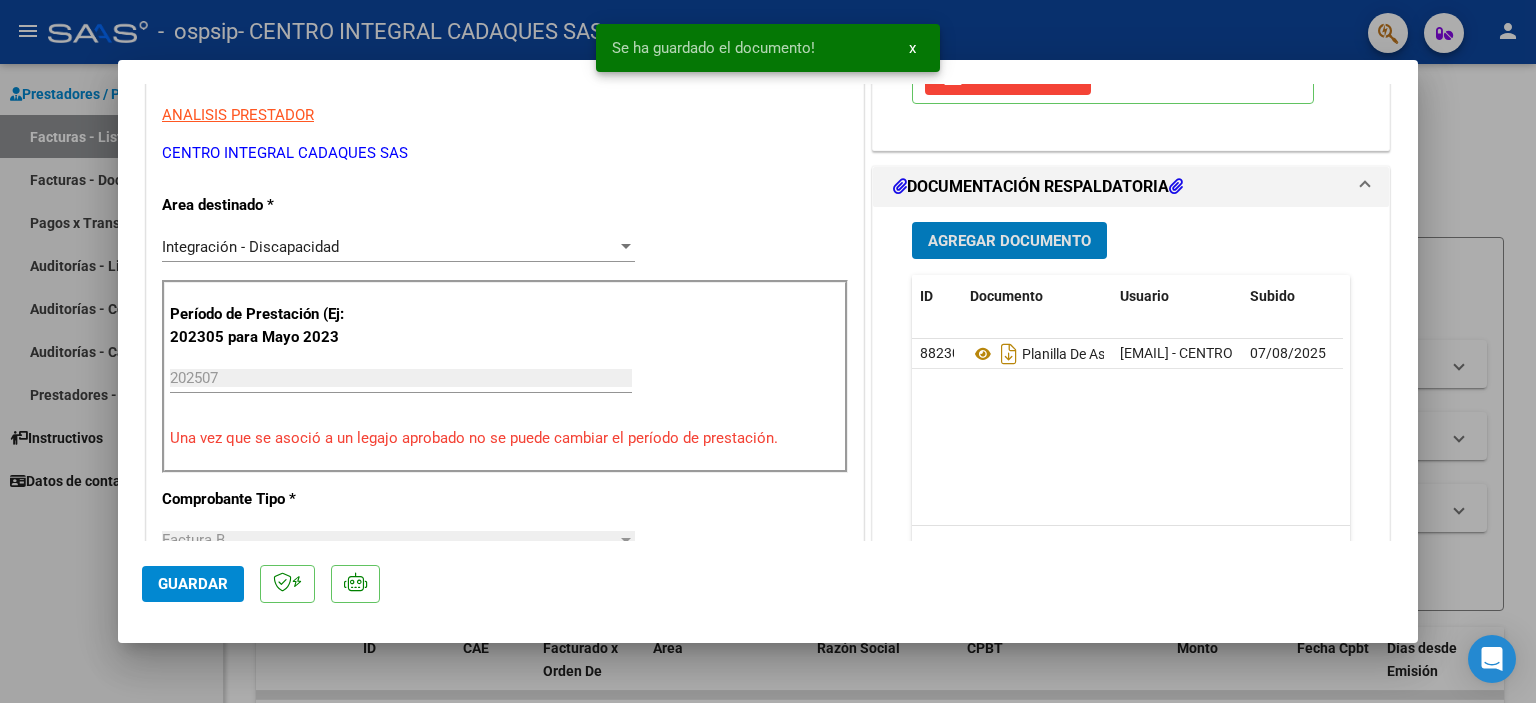 click on "Agregar Documento" at bounding box center (1009, 241) 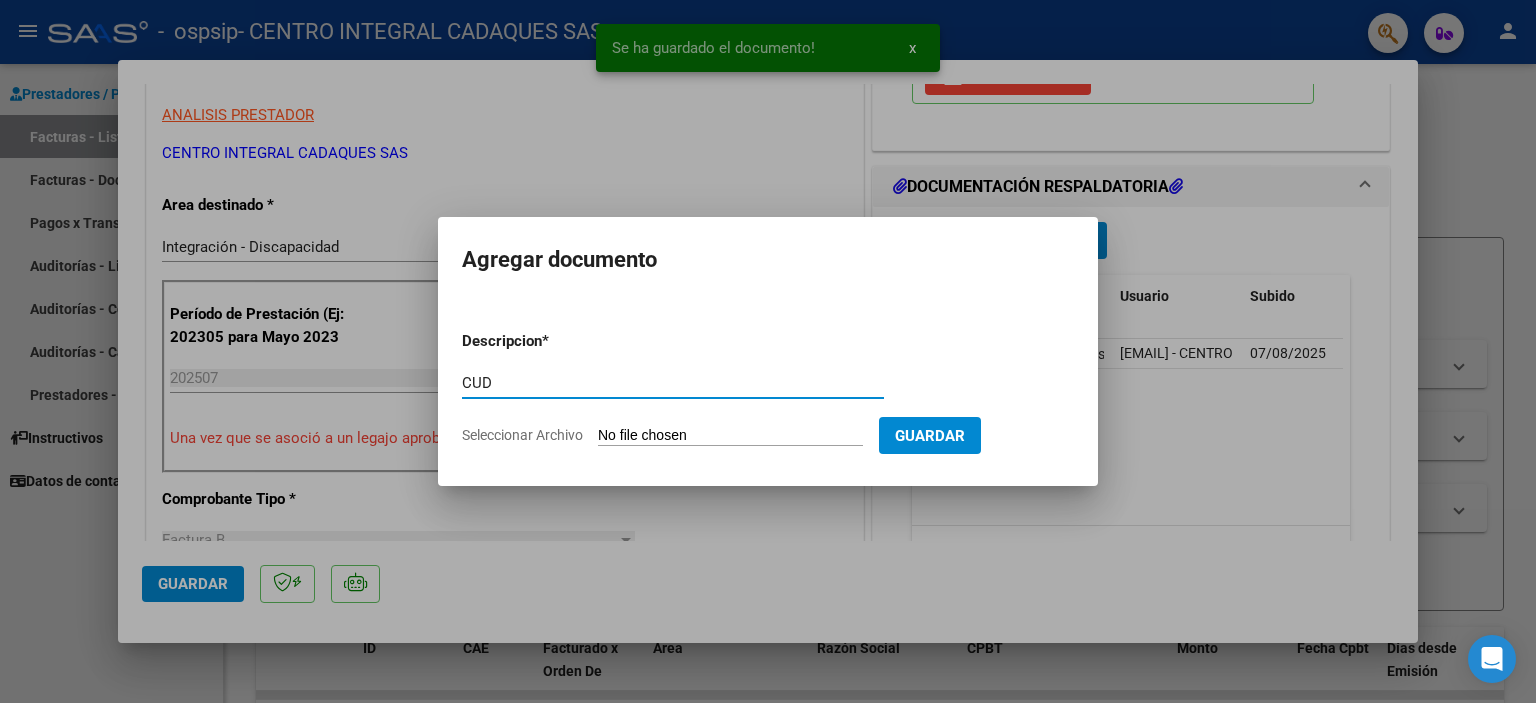 type on "CUD" 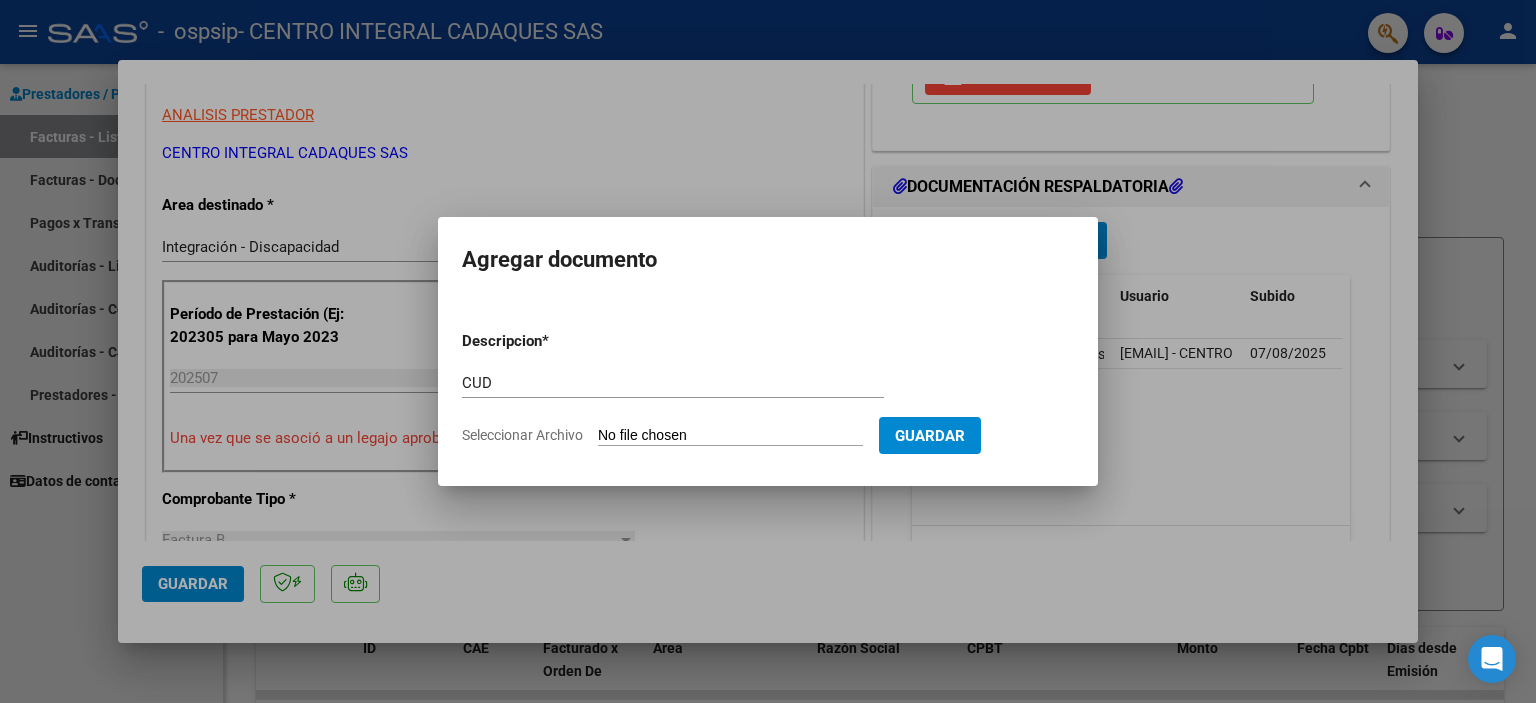 click on "Seleccionar Archivo" at bounding box center [730, 436] 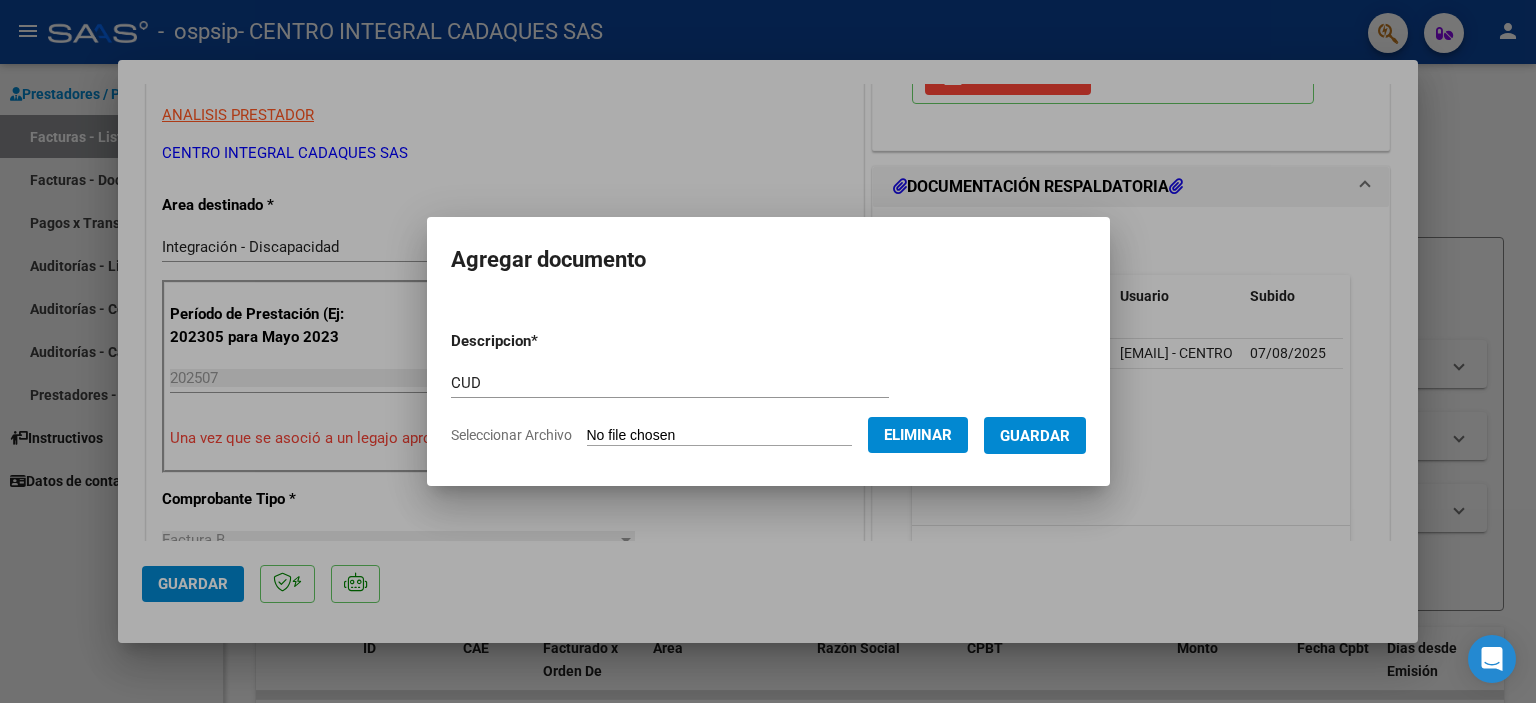 click on "Guardar" at bounding box center (1035, 436) 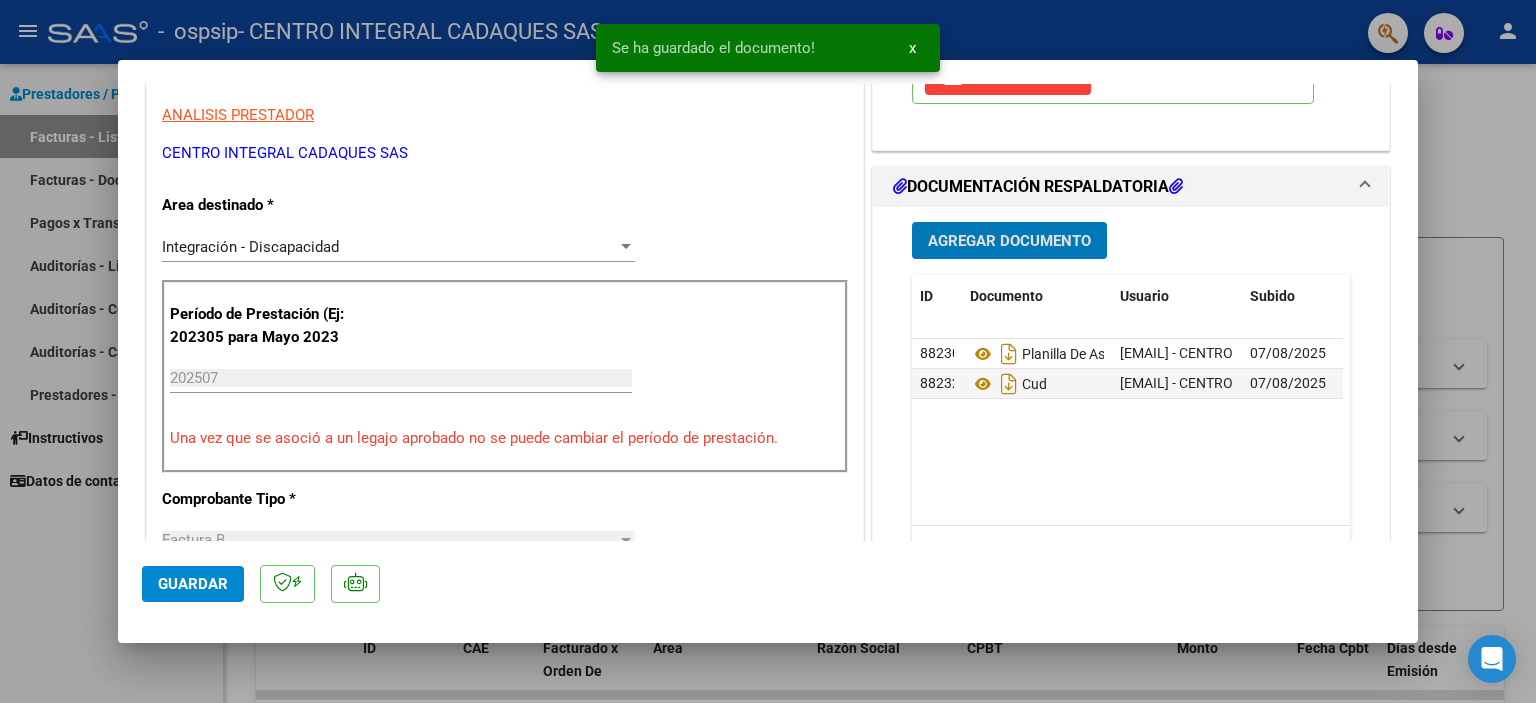 click on "Agregar Documento" at bounding box center [1009, 241] 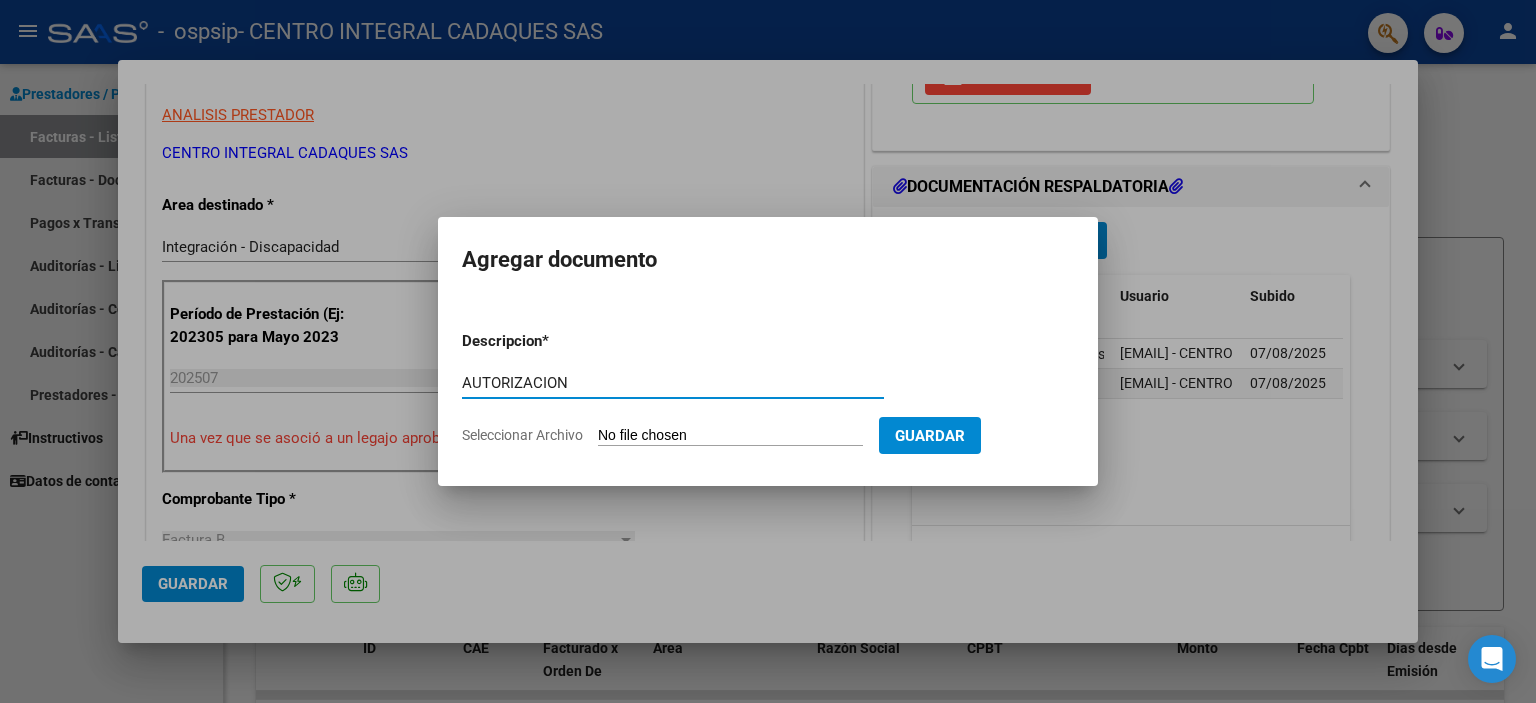 type on "AUTORIZACION" 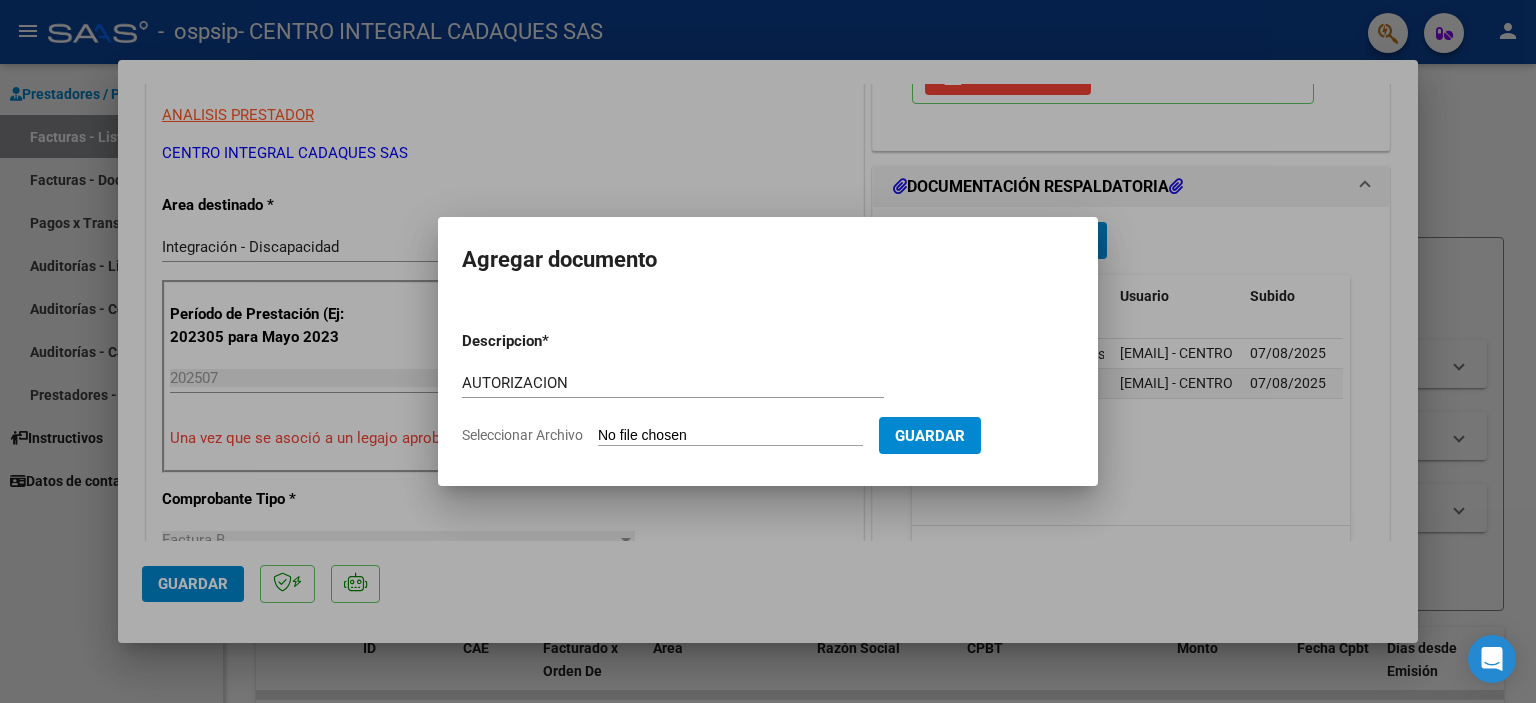 type on "C:\fakepath\AUTORIZACION [LAST].pdf" 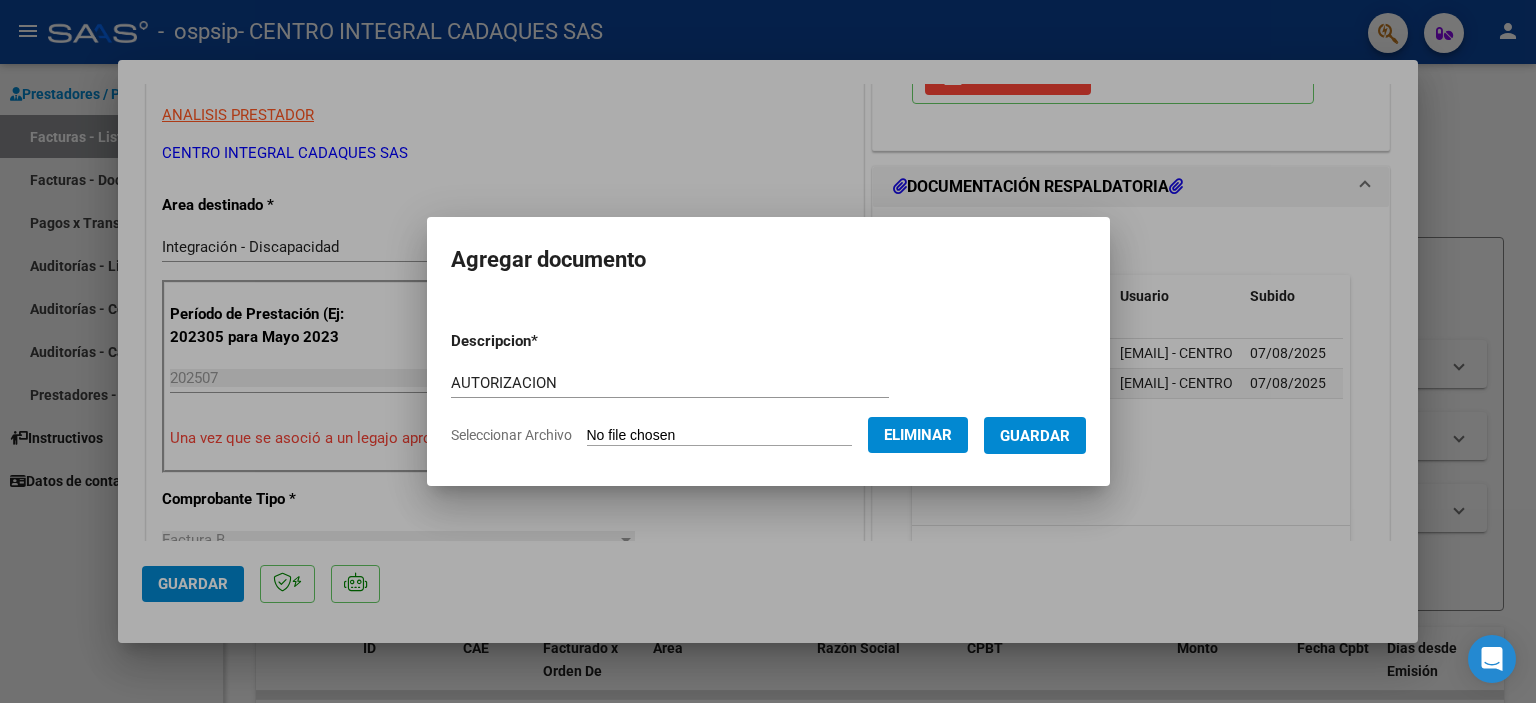 click on "Guardar" at bounding box center [1035, 436] 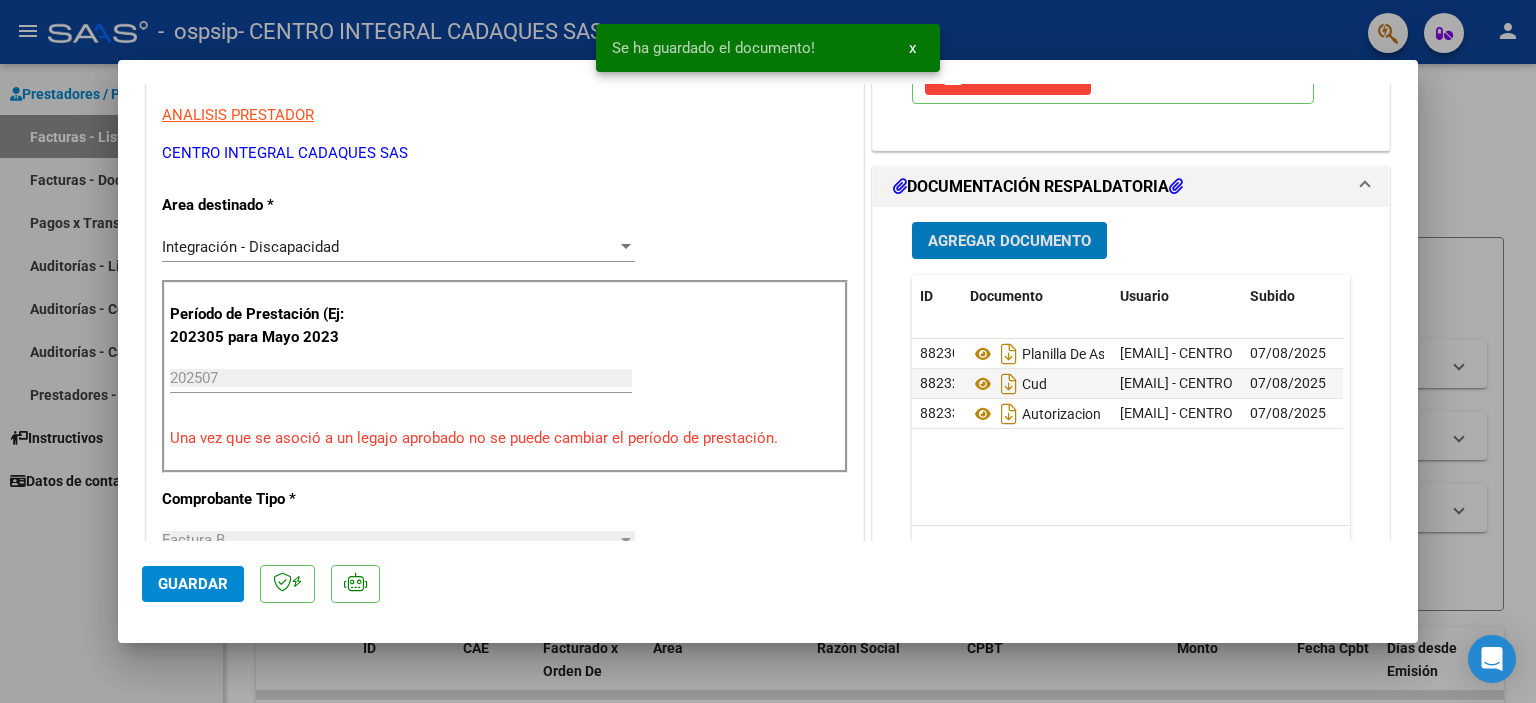 click on "Agregar Documento" at bounding box center (1009, 241) 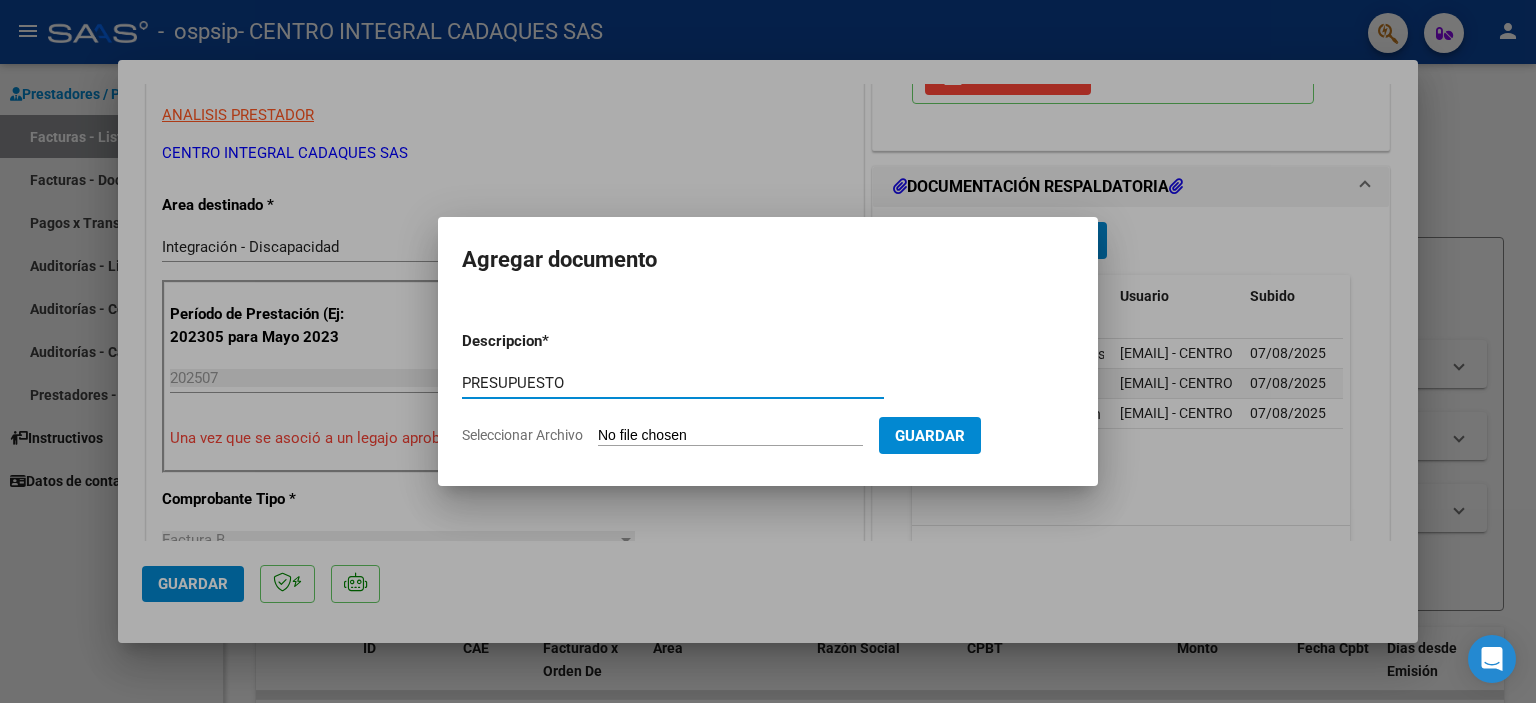 type on "PRESUPUESTO" 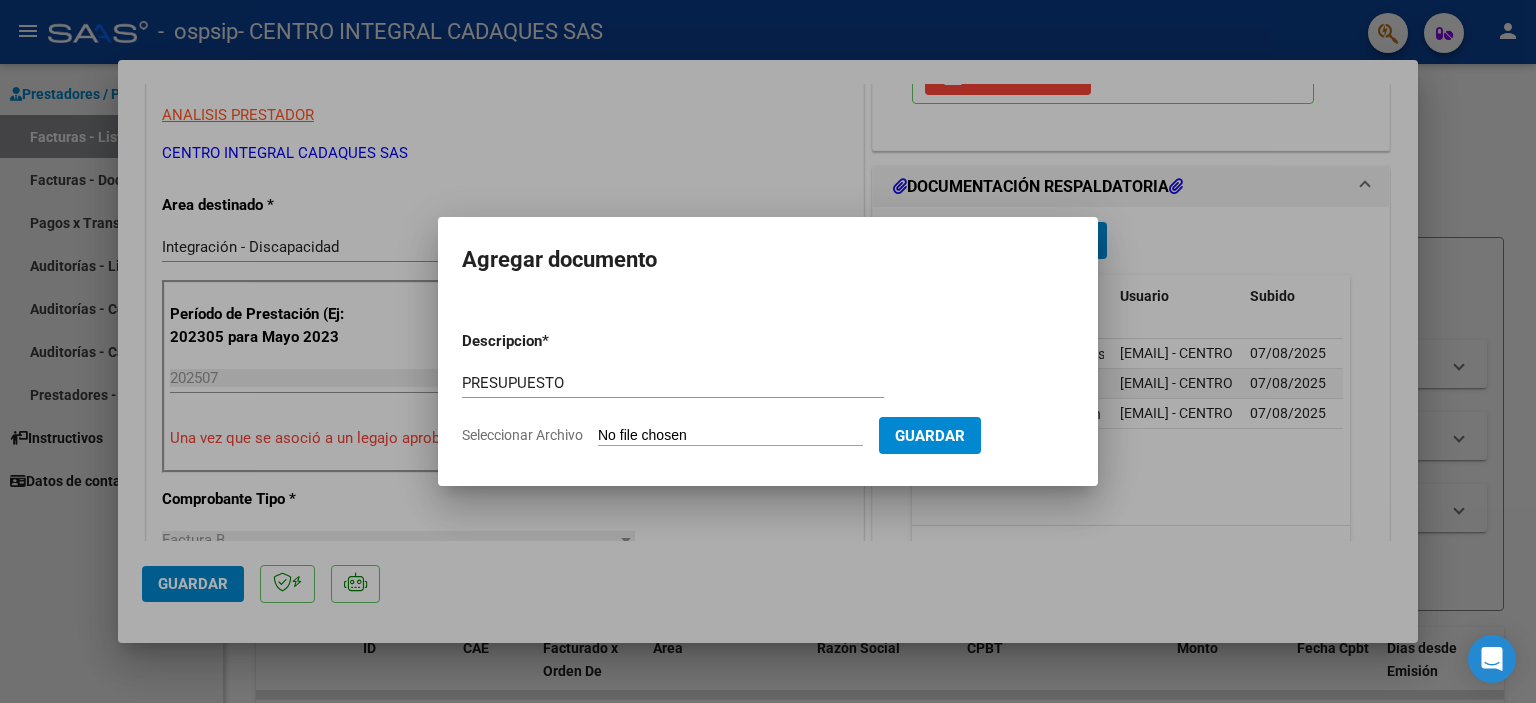type on "C:\fakepath\4.-Presupuesto-[LAST].pdf" 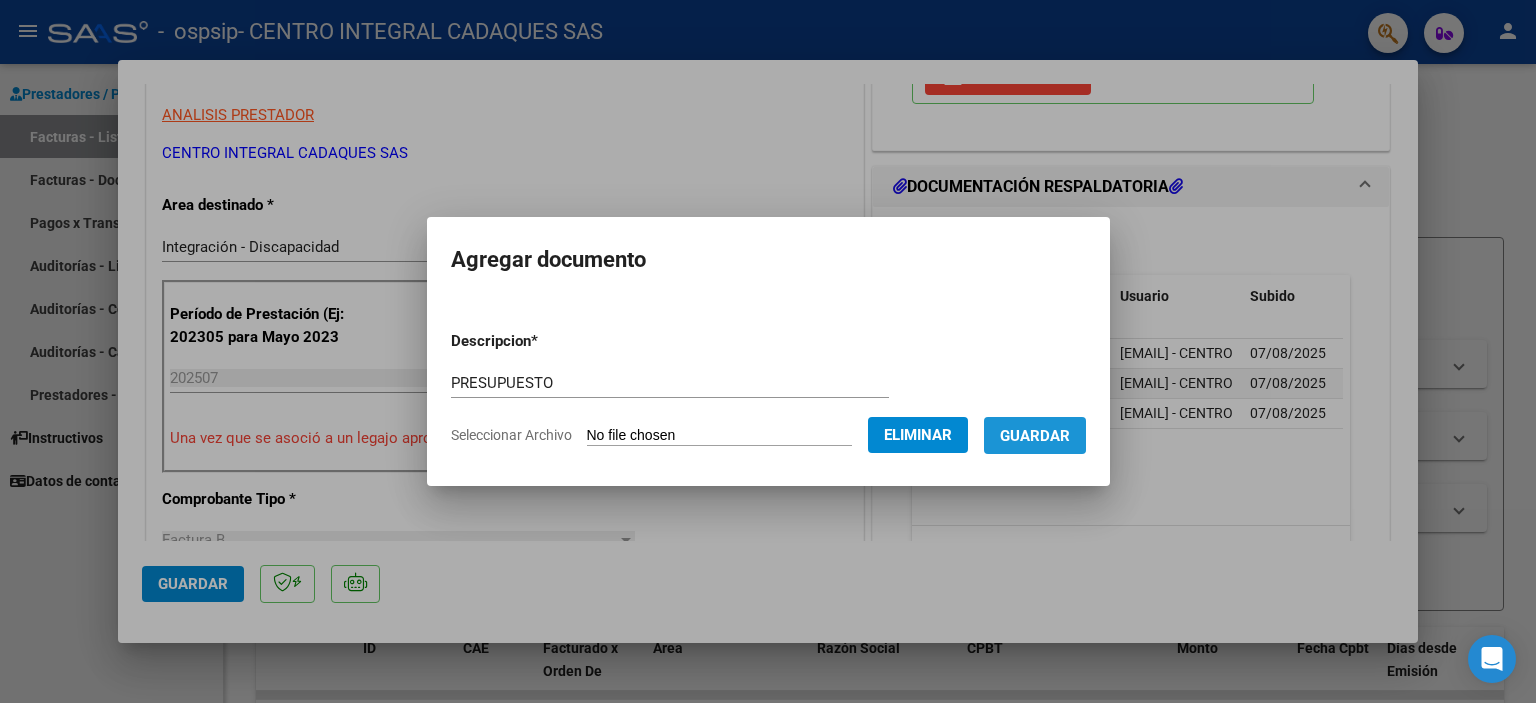 click on "Guardar" at bounding box center (1035, 436) 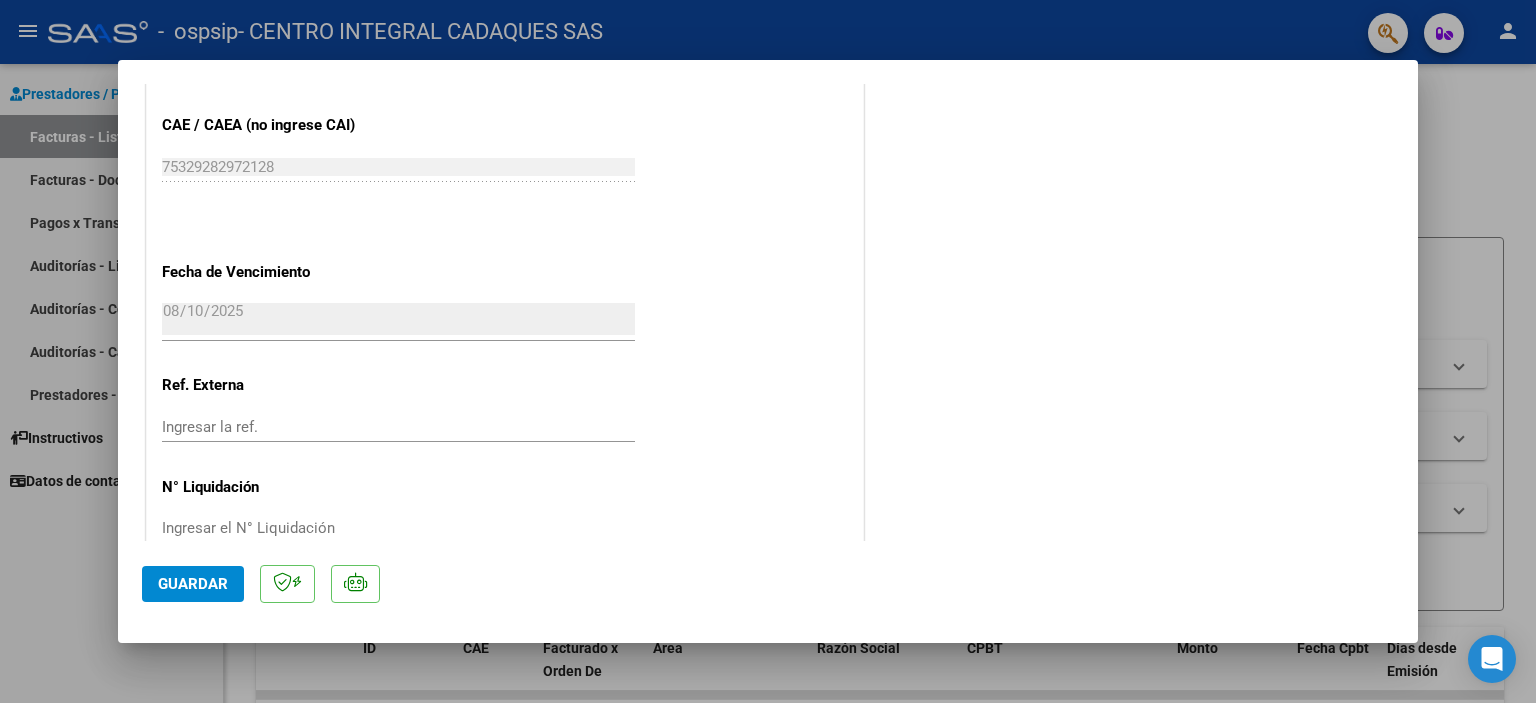 scroll, scrollTop: 1331, scrollLeft: 0, axis: vertical 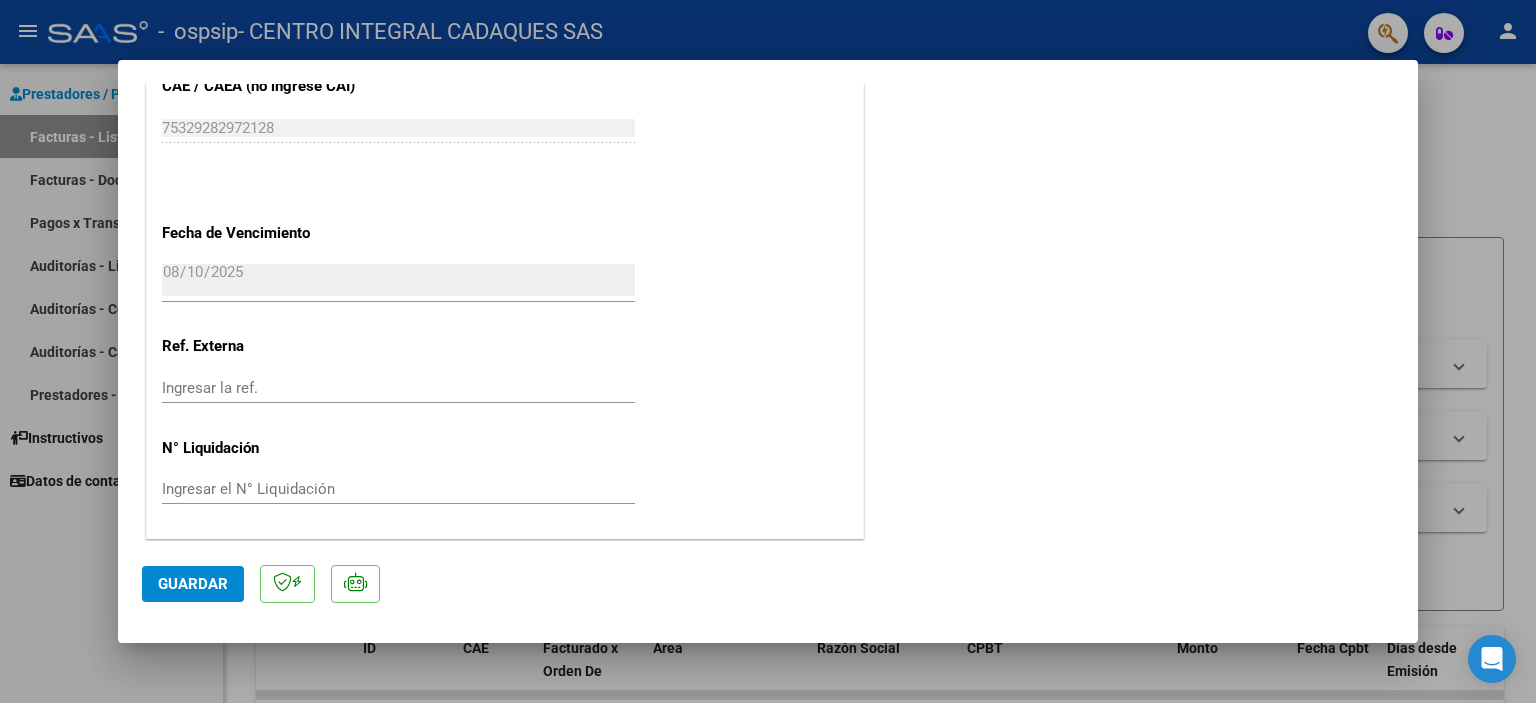 click on "Guardar" 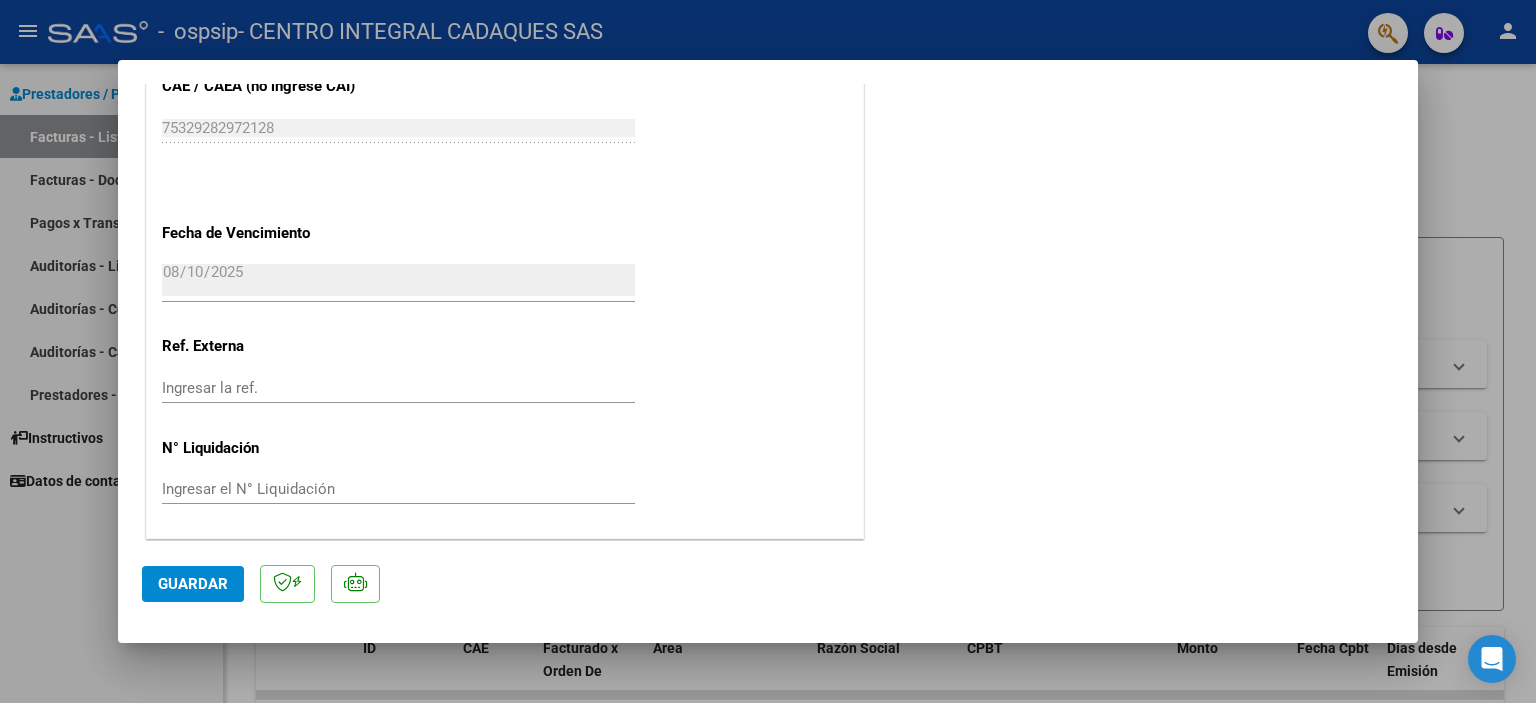 click at bounding box center [768, 351] 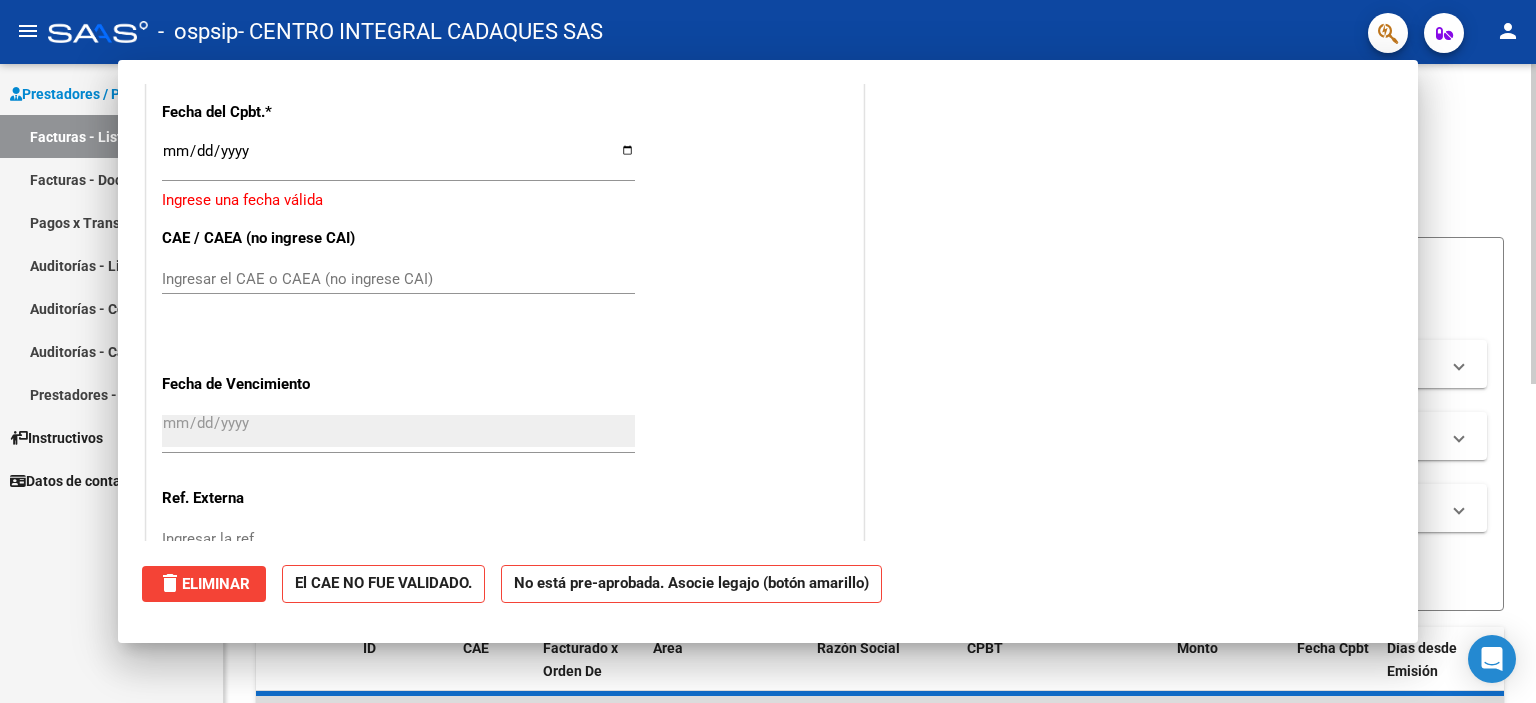 scroll, scrollTop: 0, scrollLeft: 0, axis: both 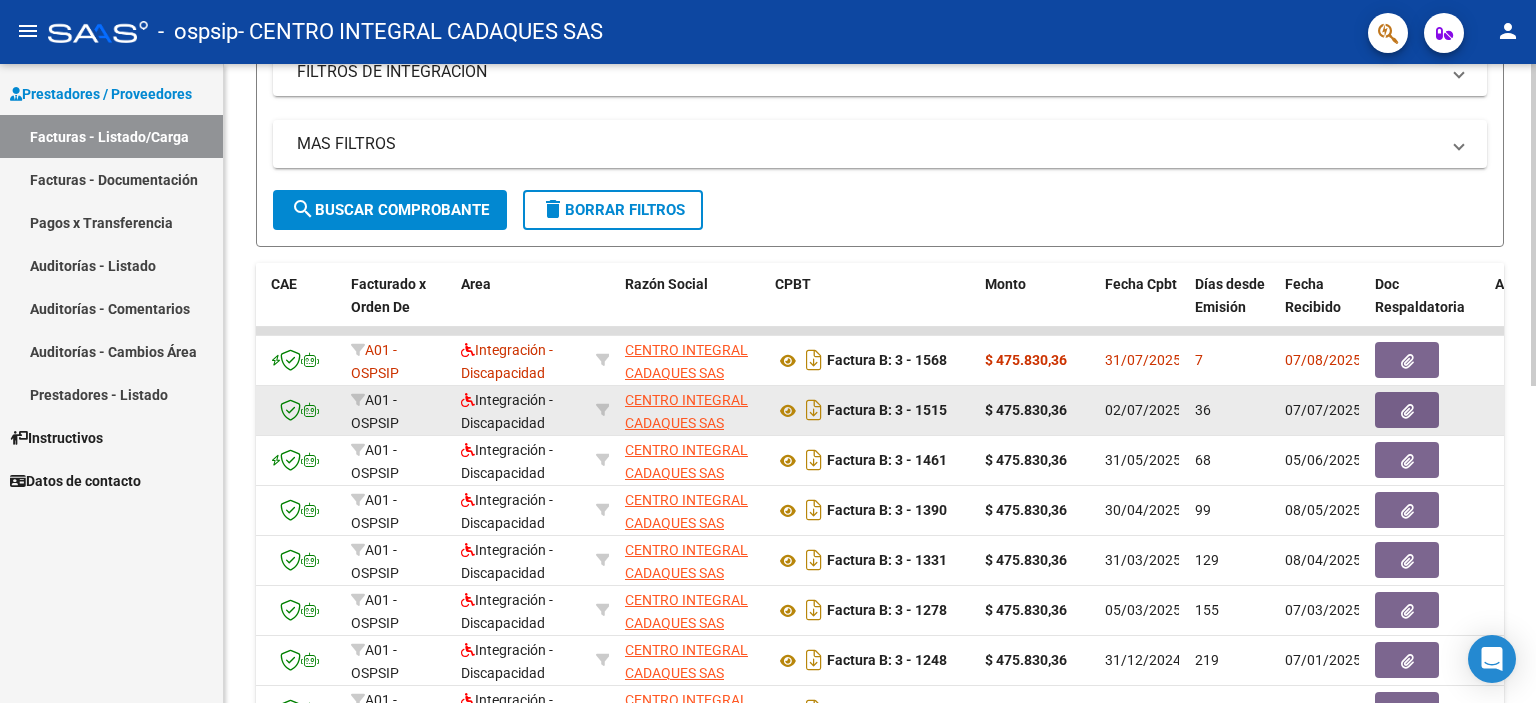 click 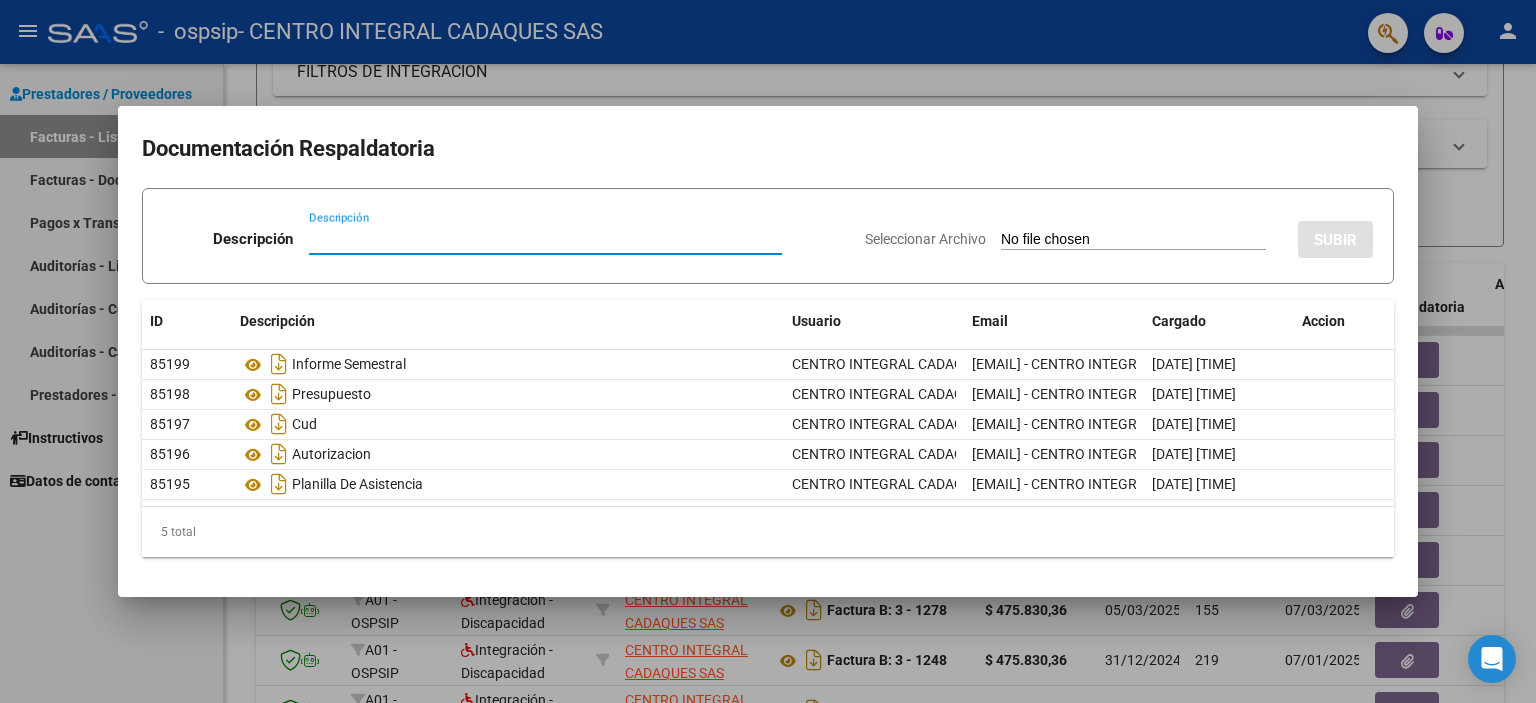 click at bounding box center [768, 351] 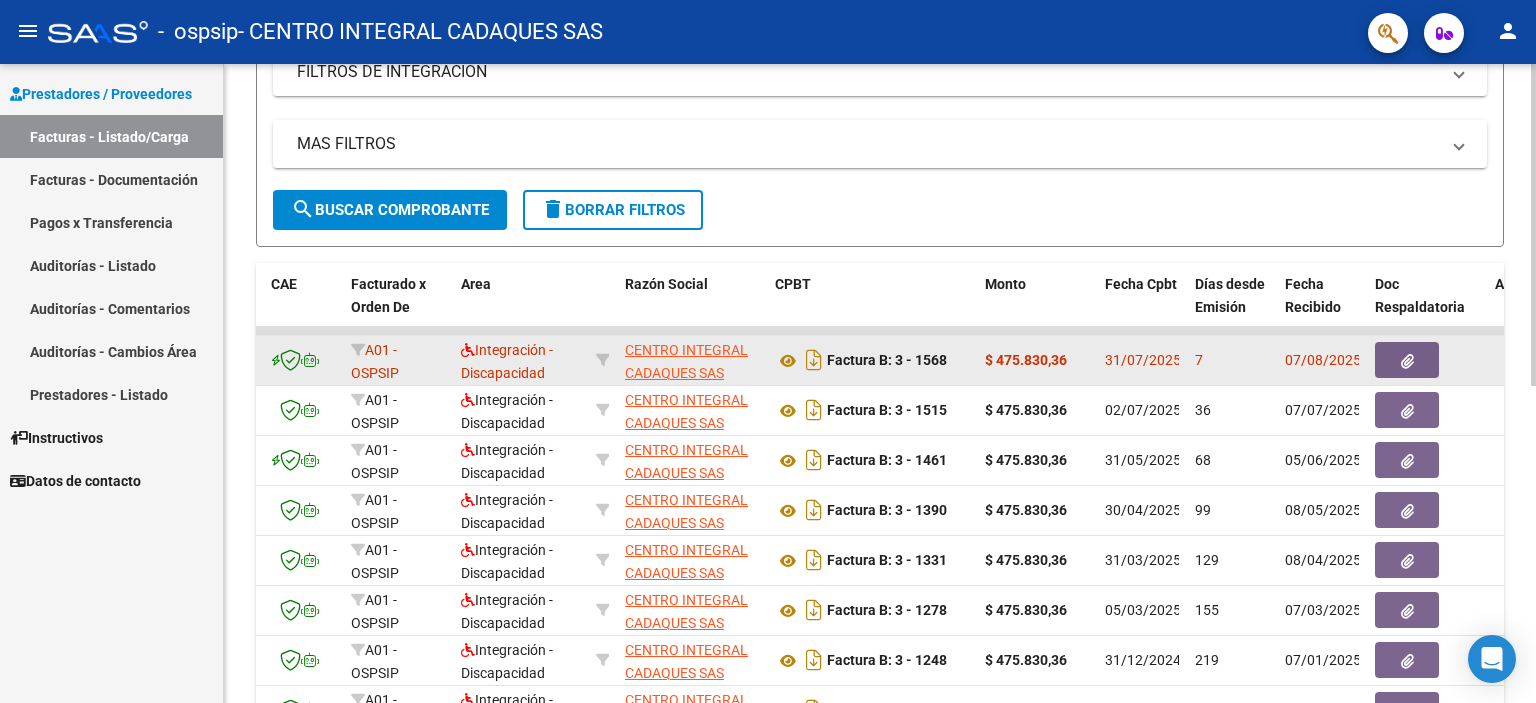 click 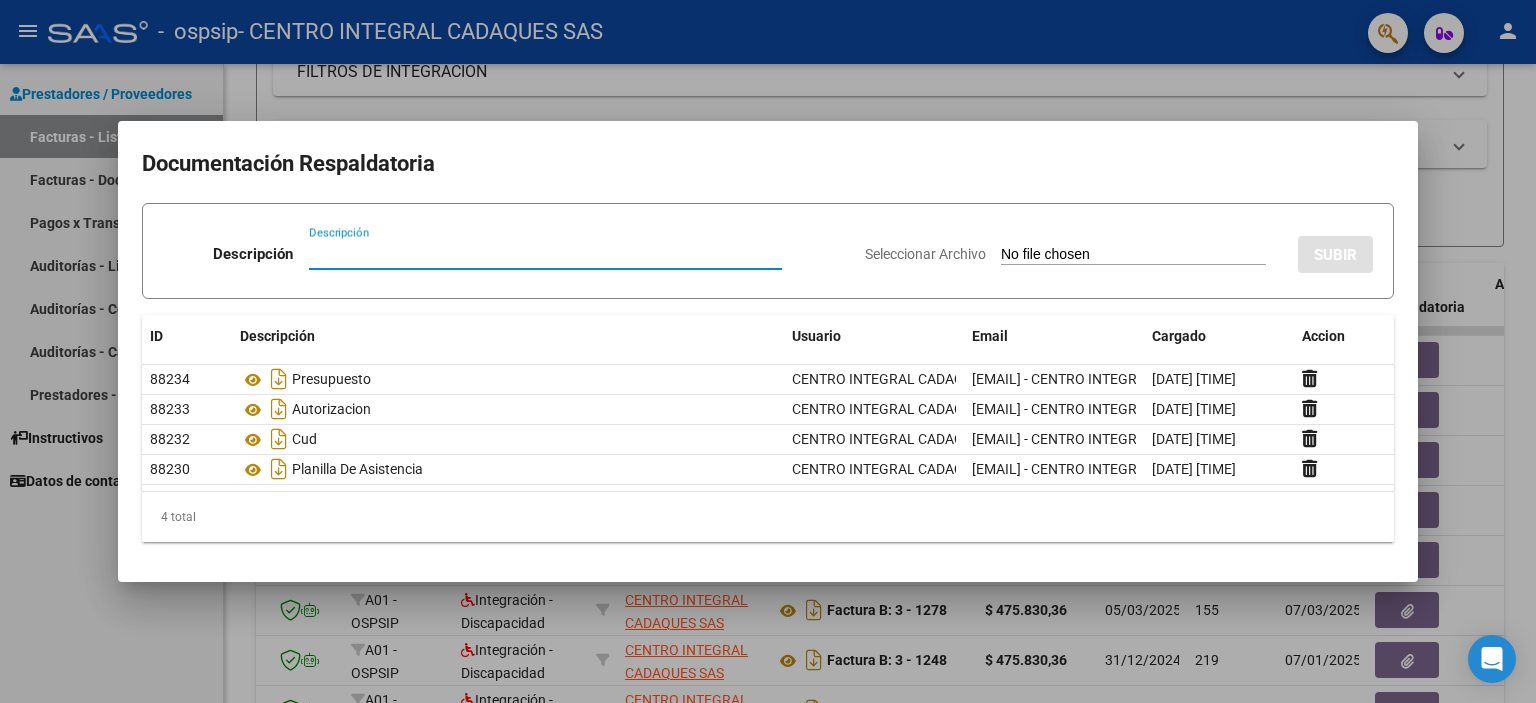 click at bounding box center [768, 351] 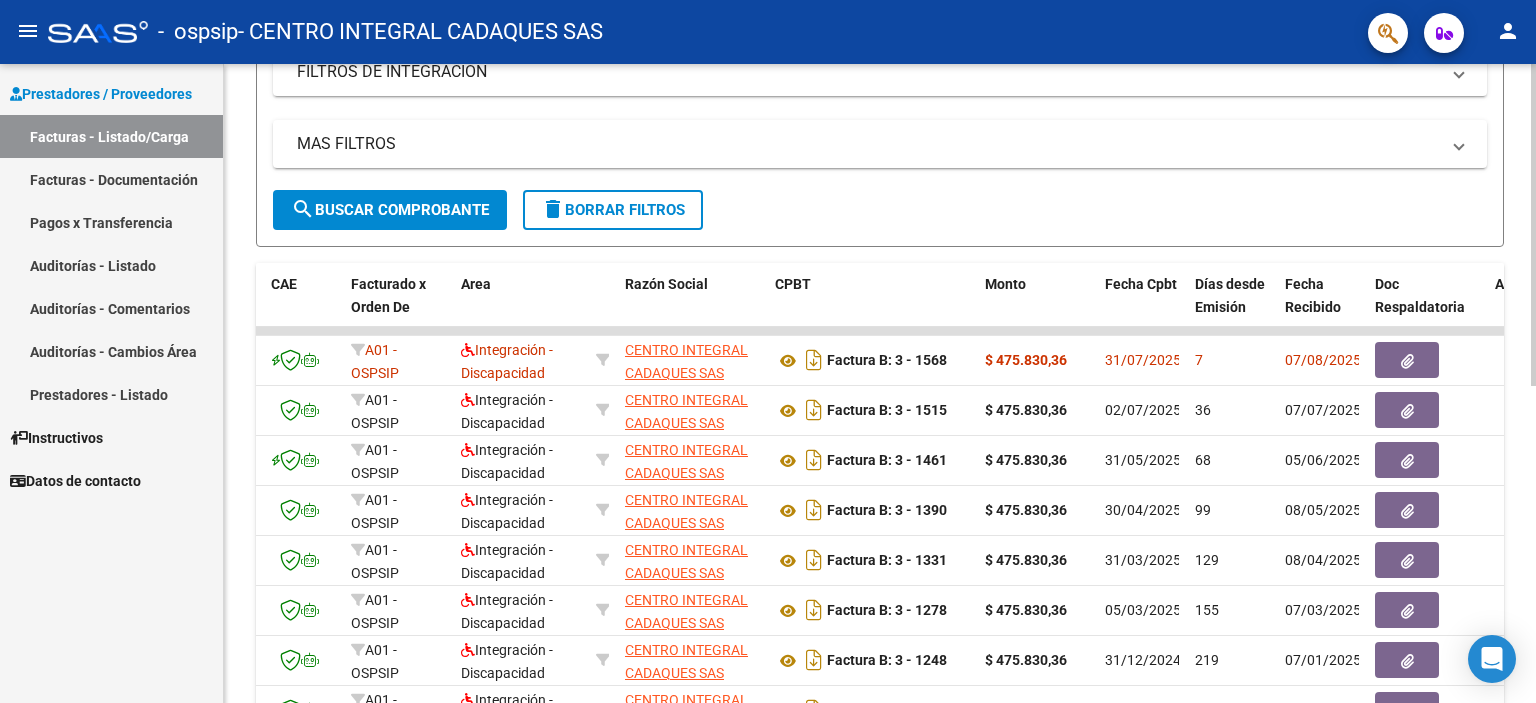 type 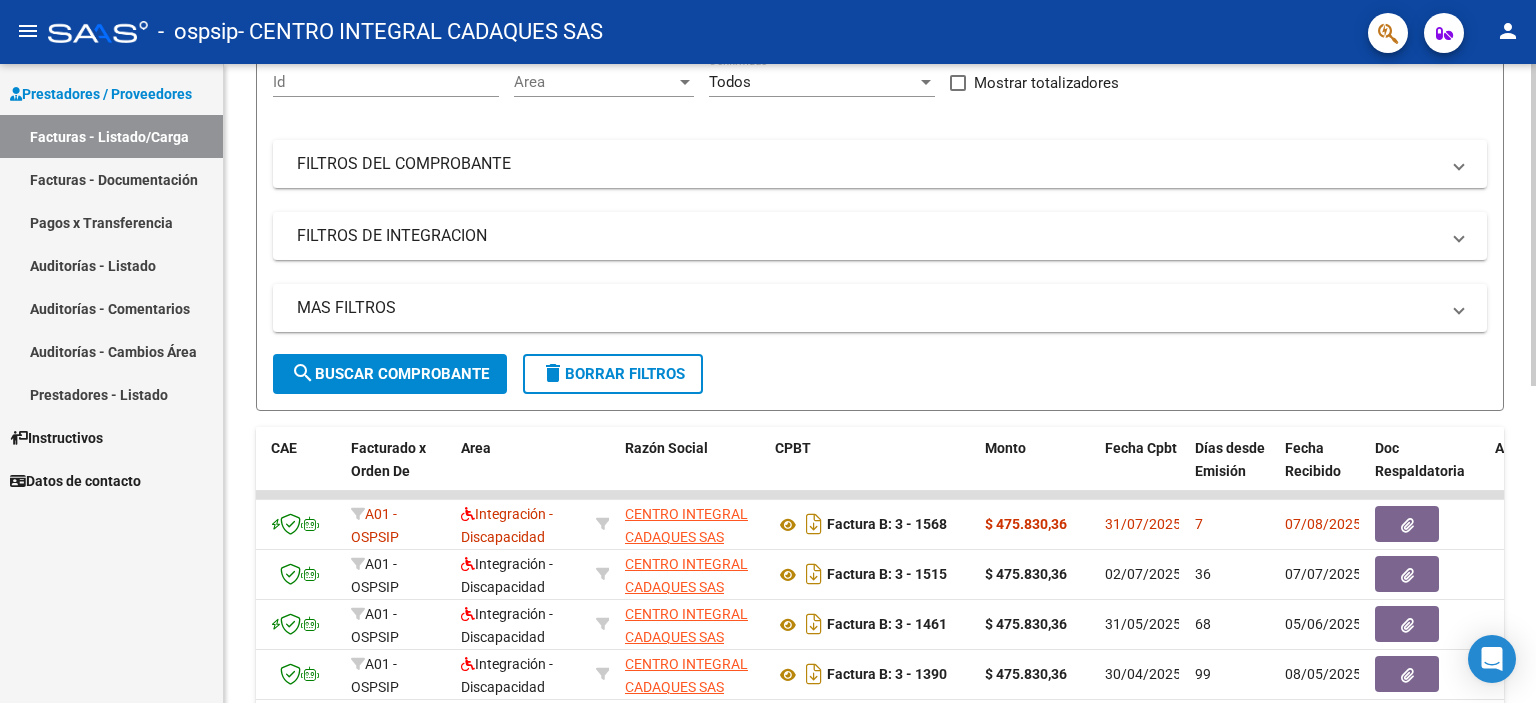 scroll, scrollTop: 0, scrollLeft: 0, axis: both 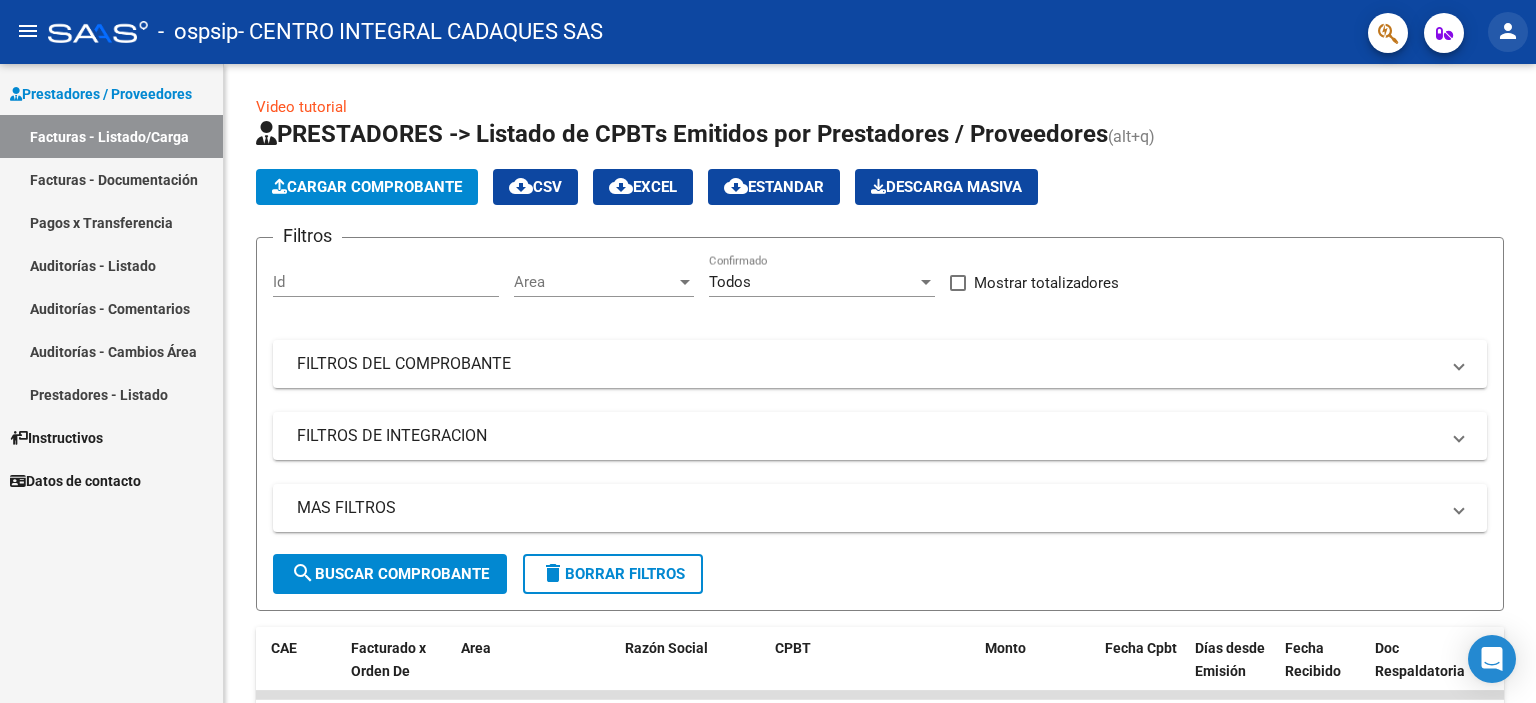 click on "person" 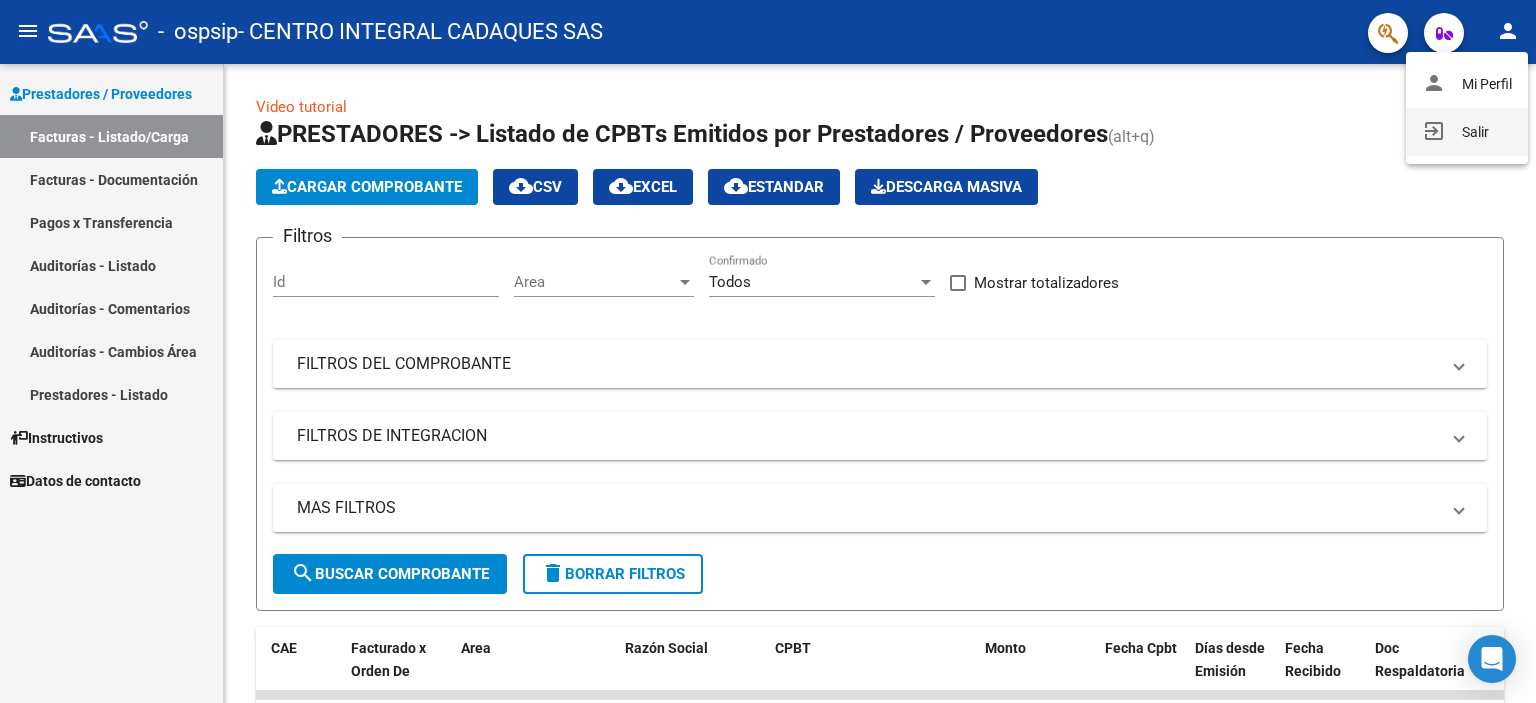 click on "exit_to_app  Salir" at bounding box center (1467, 132) 